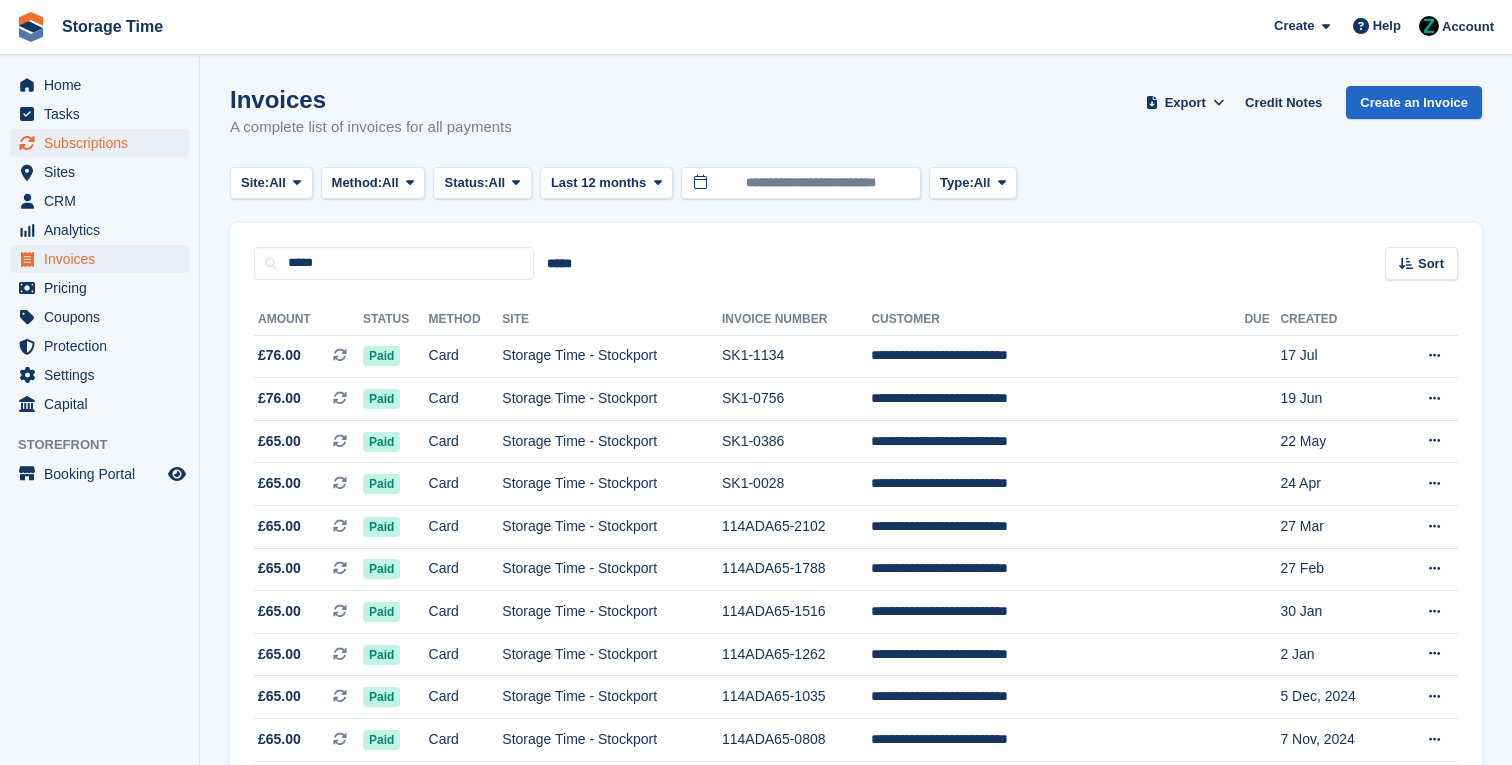 scroll, scrollTop: 0, scrollLeft: 0, axis: both 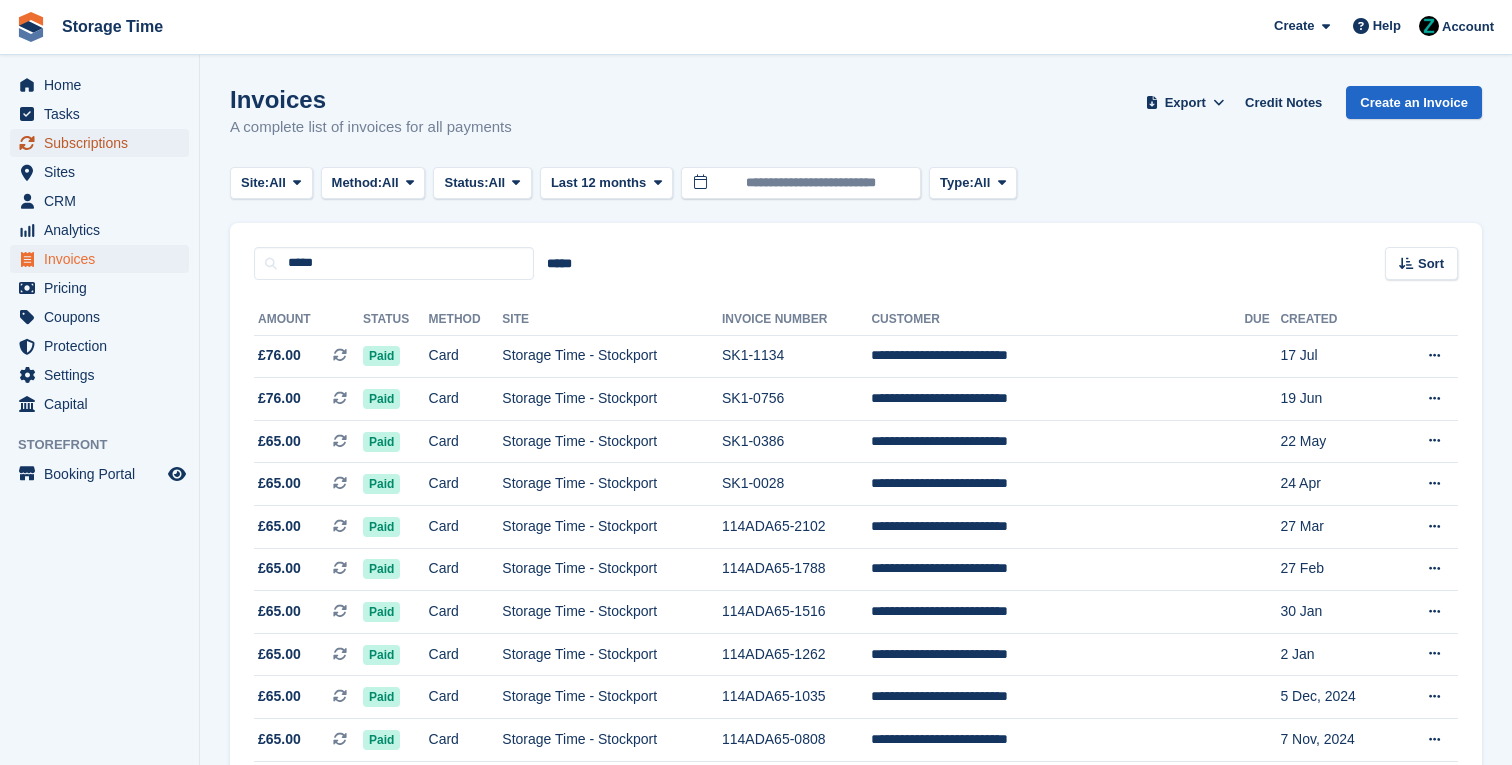 click on "Subscriptions" at bounding box center (104, 143) 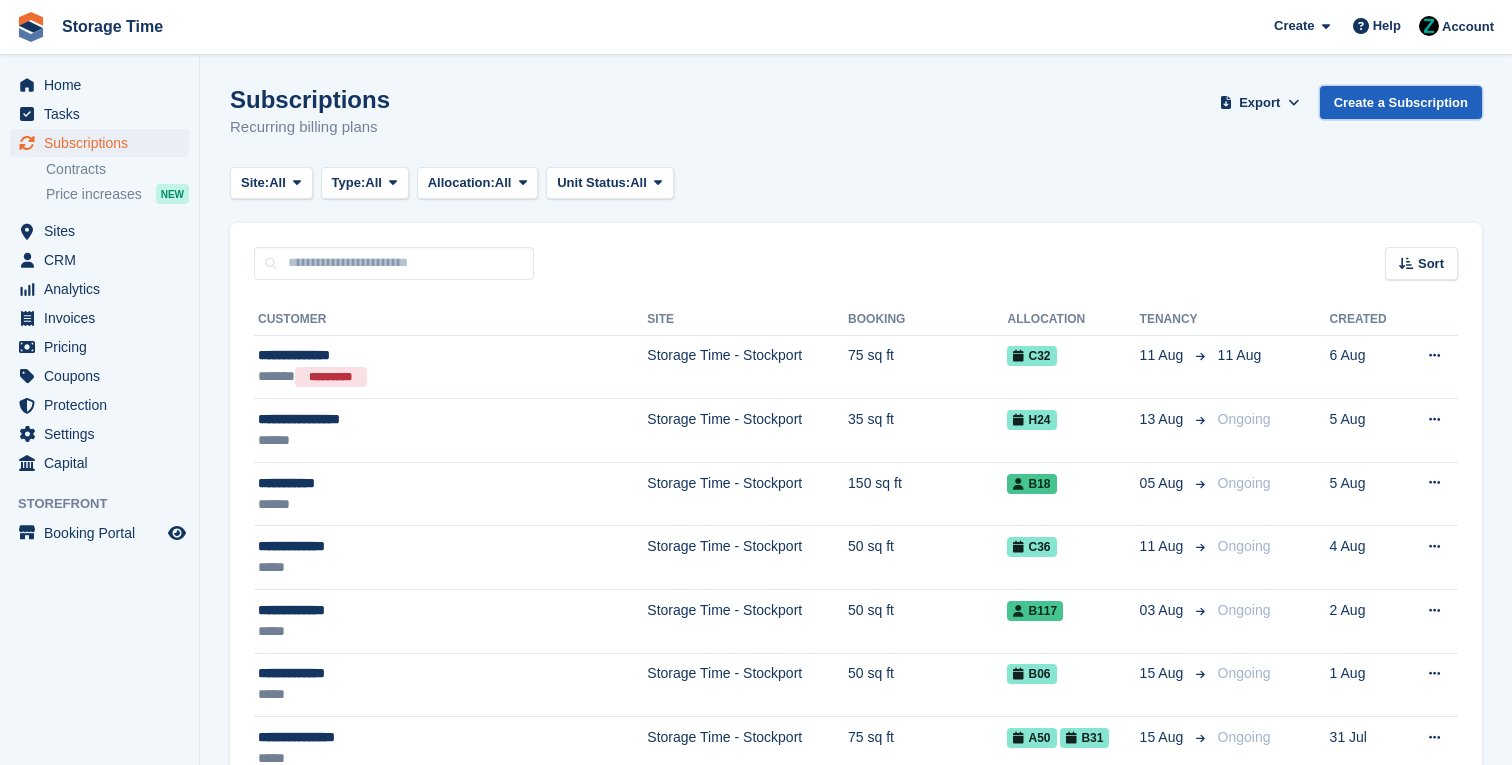 click on "Create a Subscription" at bounding box center [1401, 102] 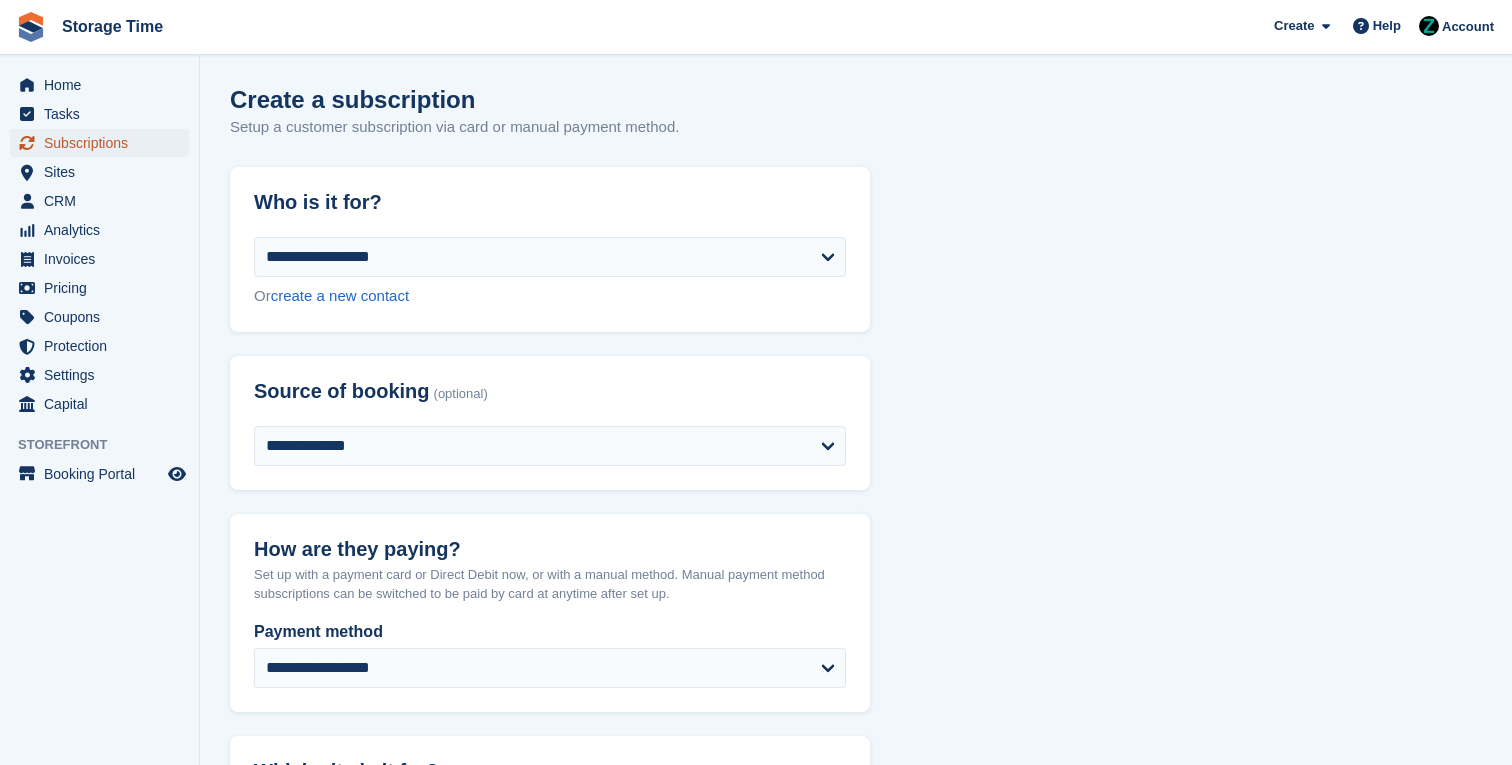 click on "Subscriptions" at bounding box center (104, 143) 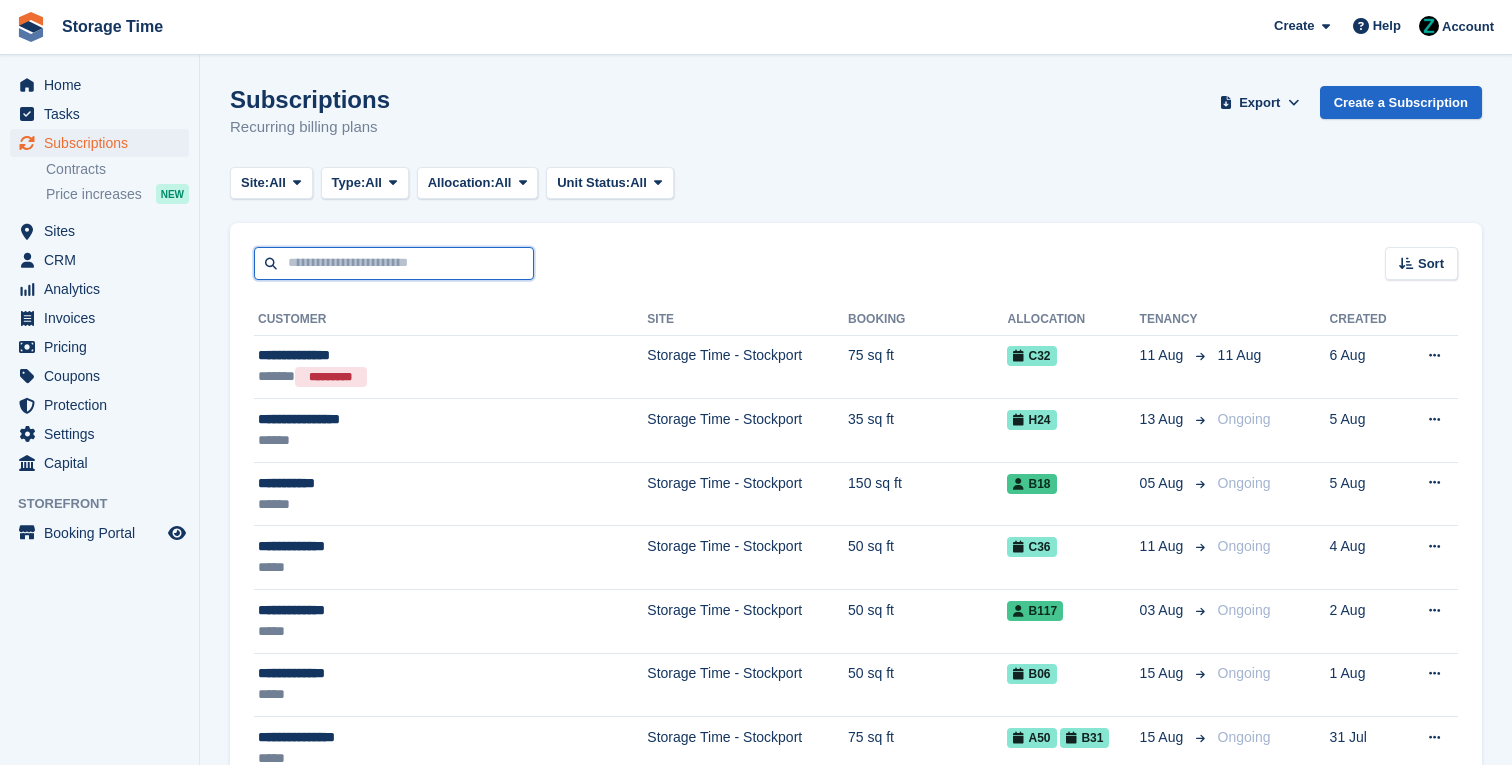 click at bounding box center (394, 263) 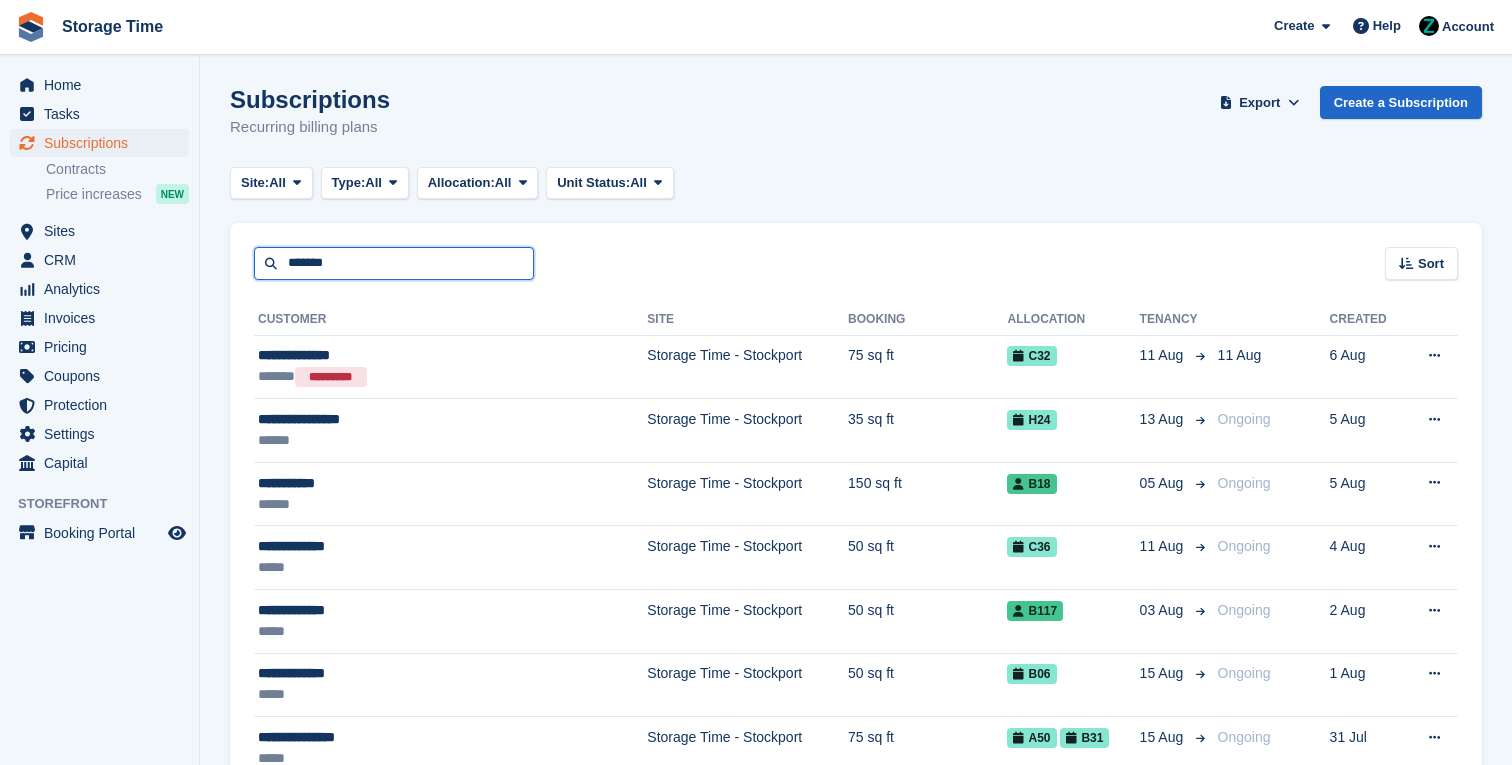 type on "*******" 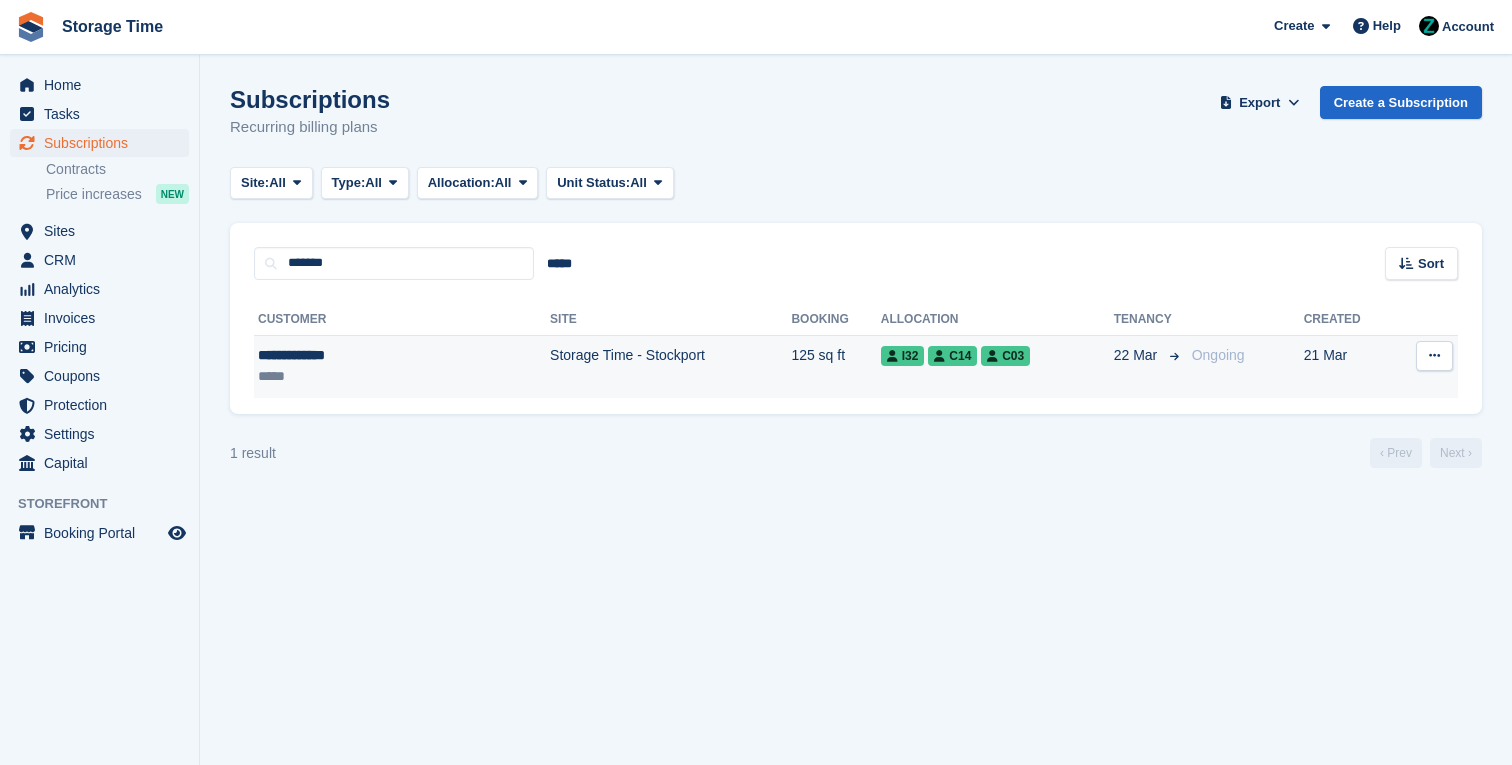 click on "Storage Time - Stockport" at bounding box center [670, 366] 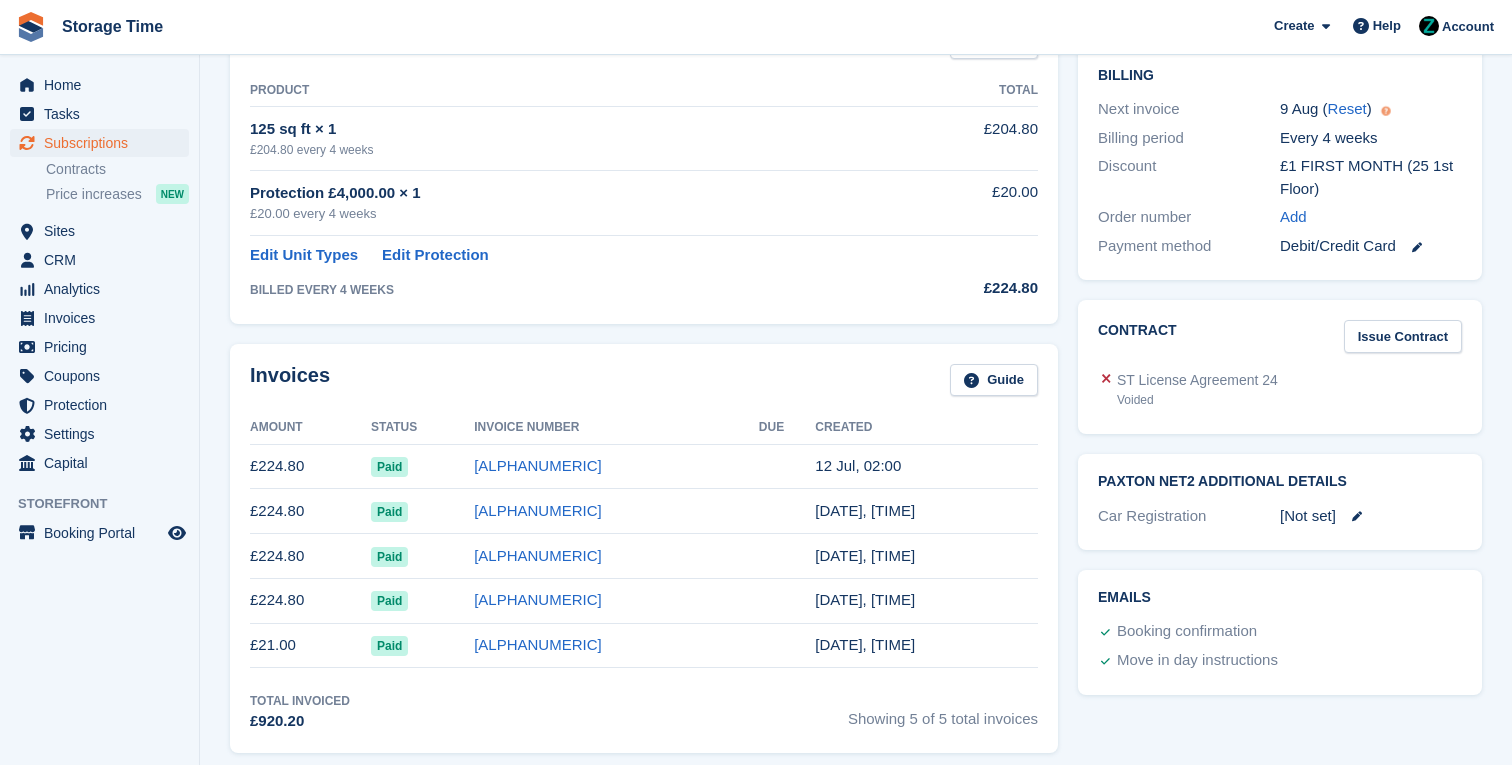 scroll, scrollTop: 505, scrollLeft: 0, axis: vertical 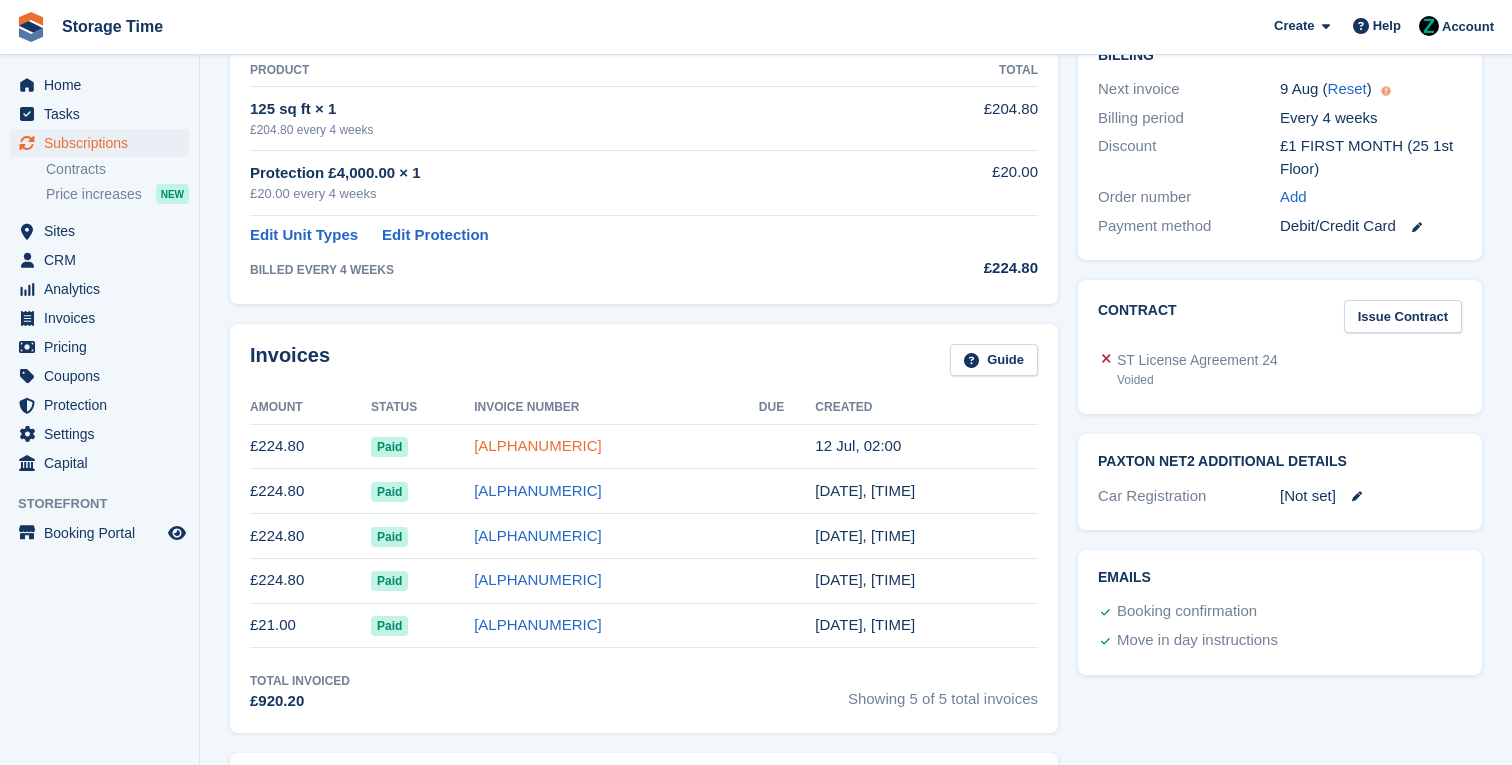 click on "[ALPHANUMERIC]" at bounding box center [538, 445] 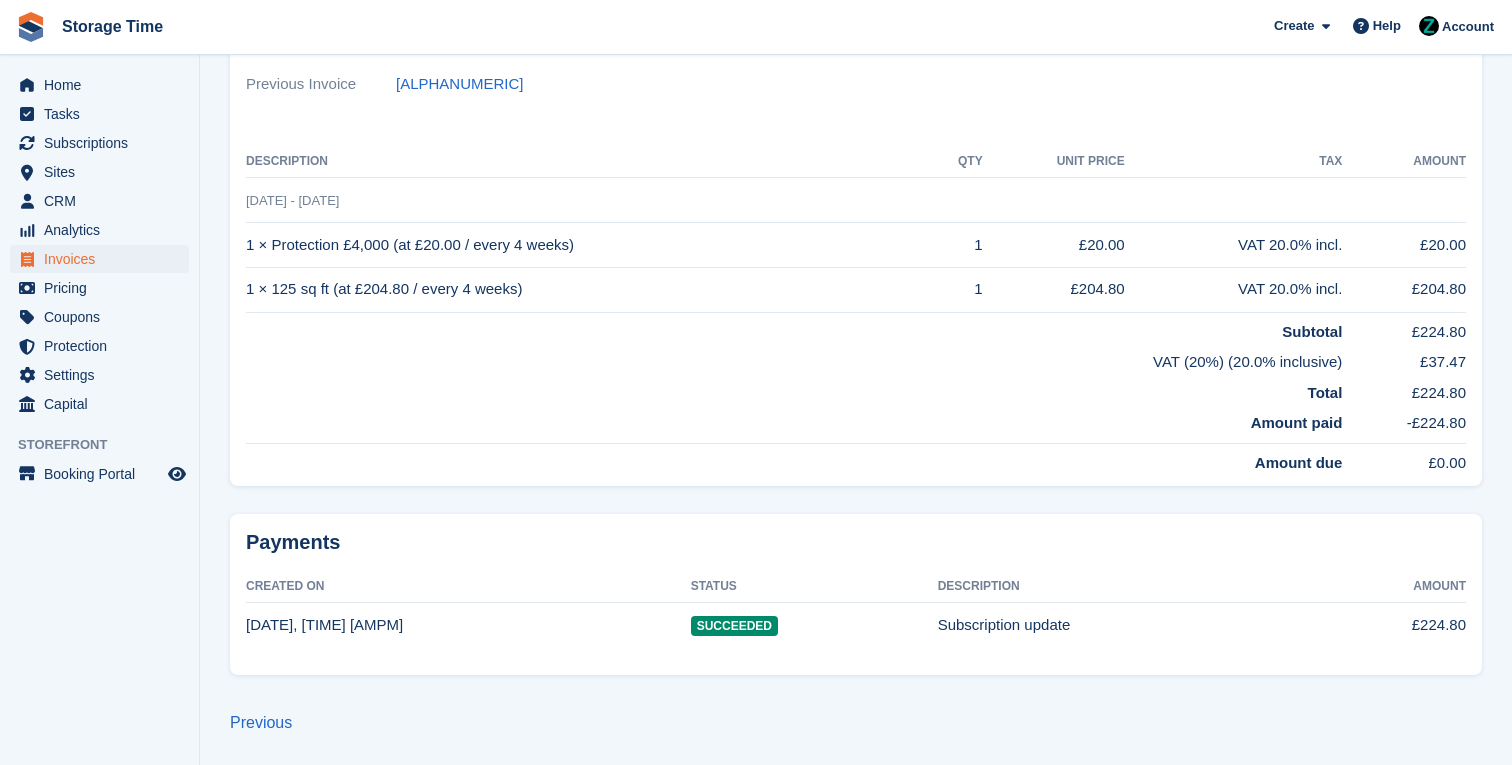 scroll, scrollTop: 0, scrollLeft: 0, axis: both 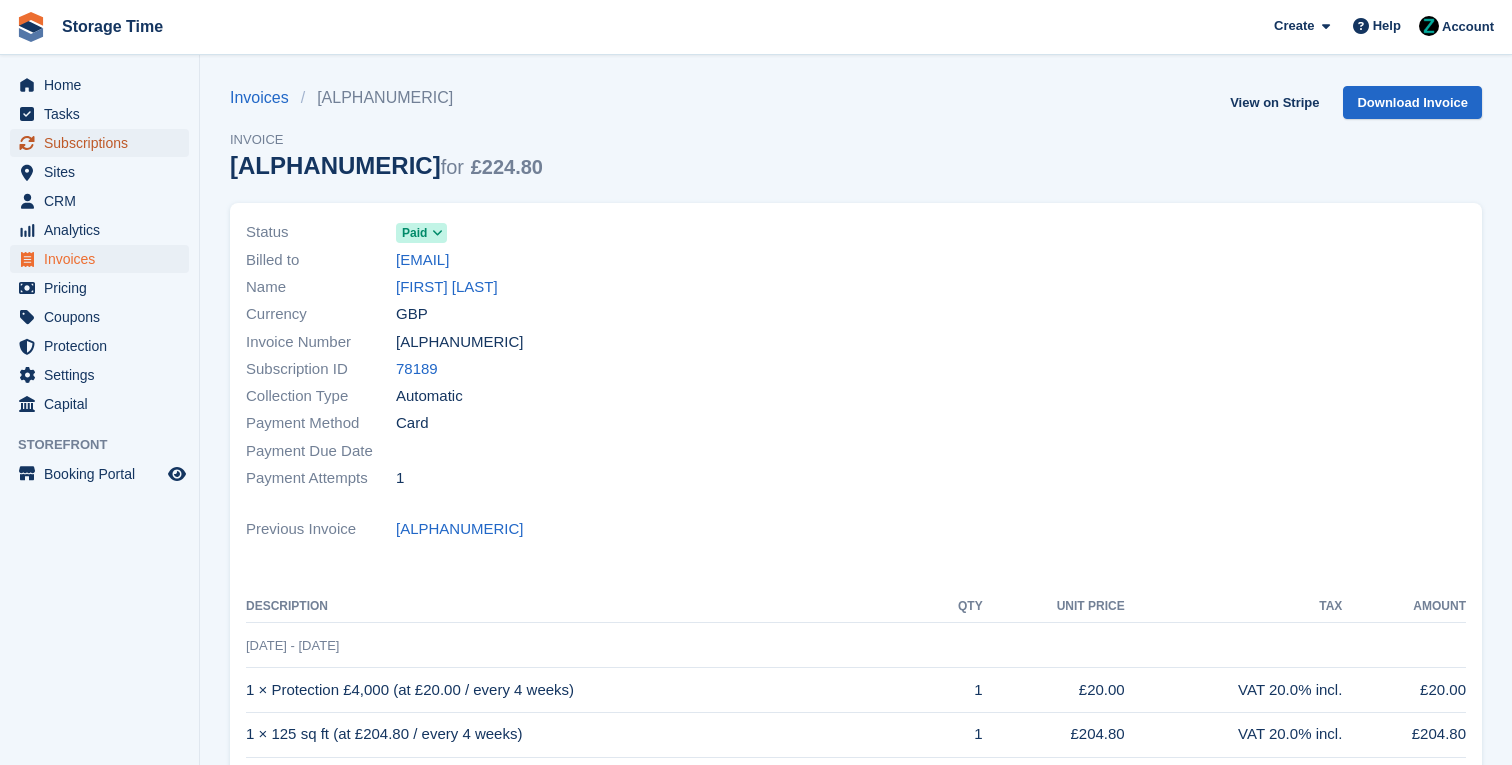 click on "Subscriptions" at bounding box center (104, 143) 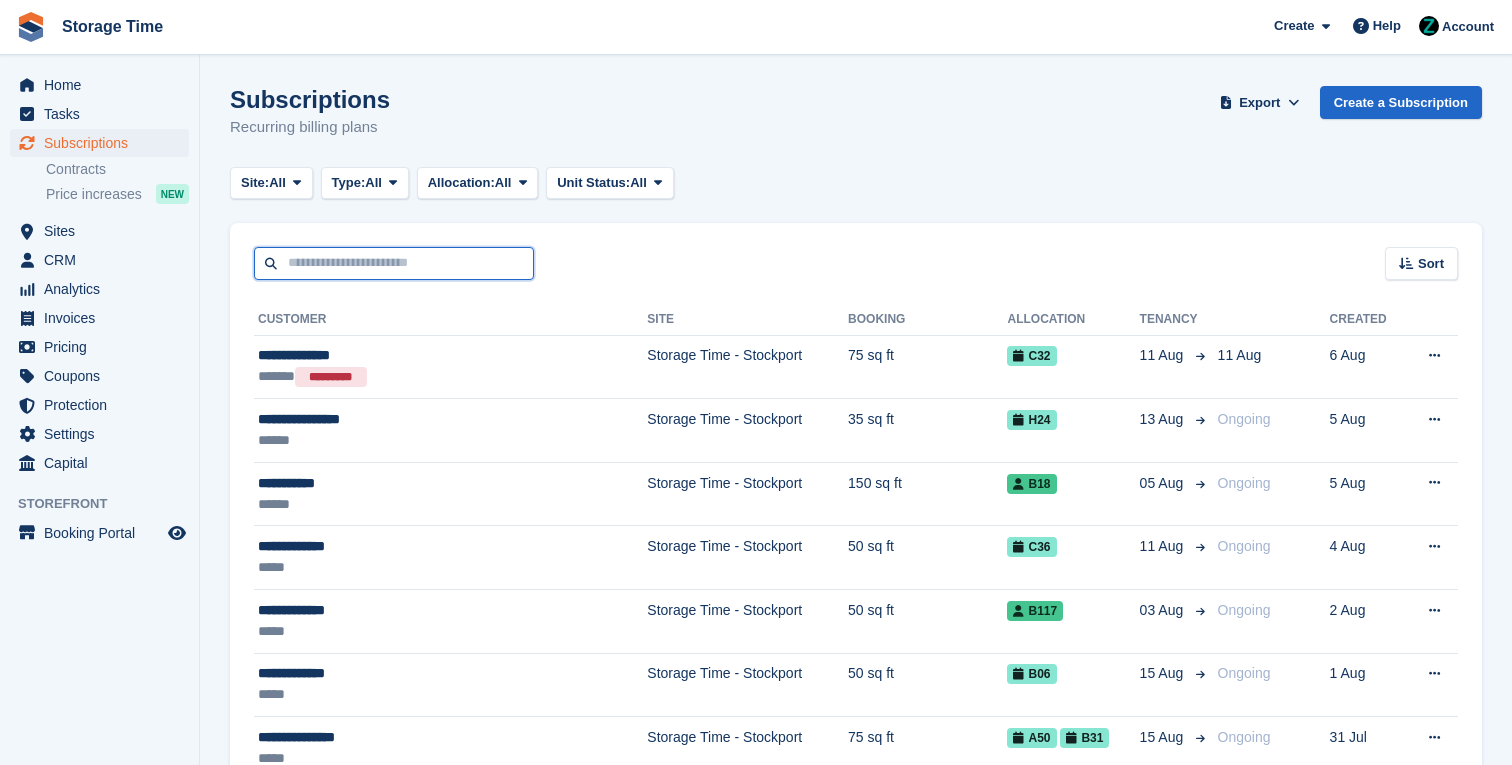 click at bounding box center (394, 263) 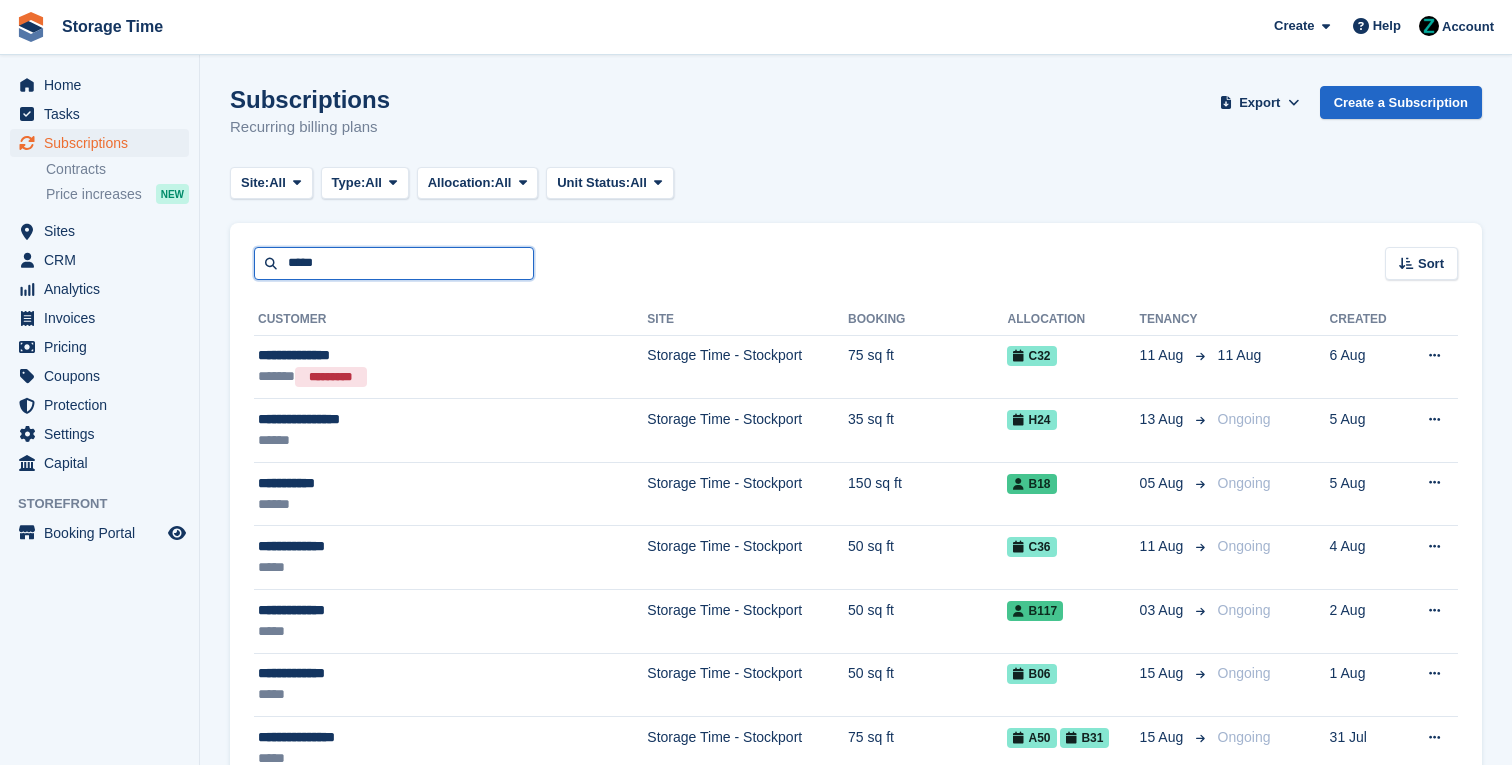 type on "*****" 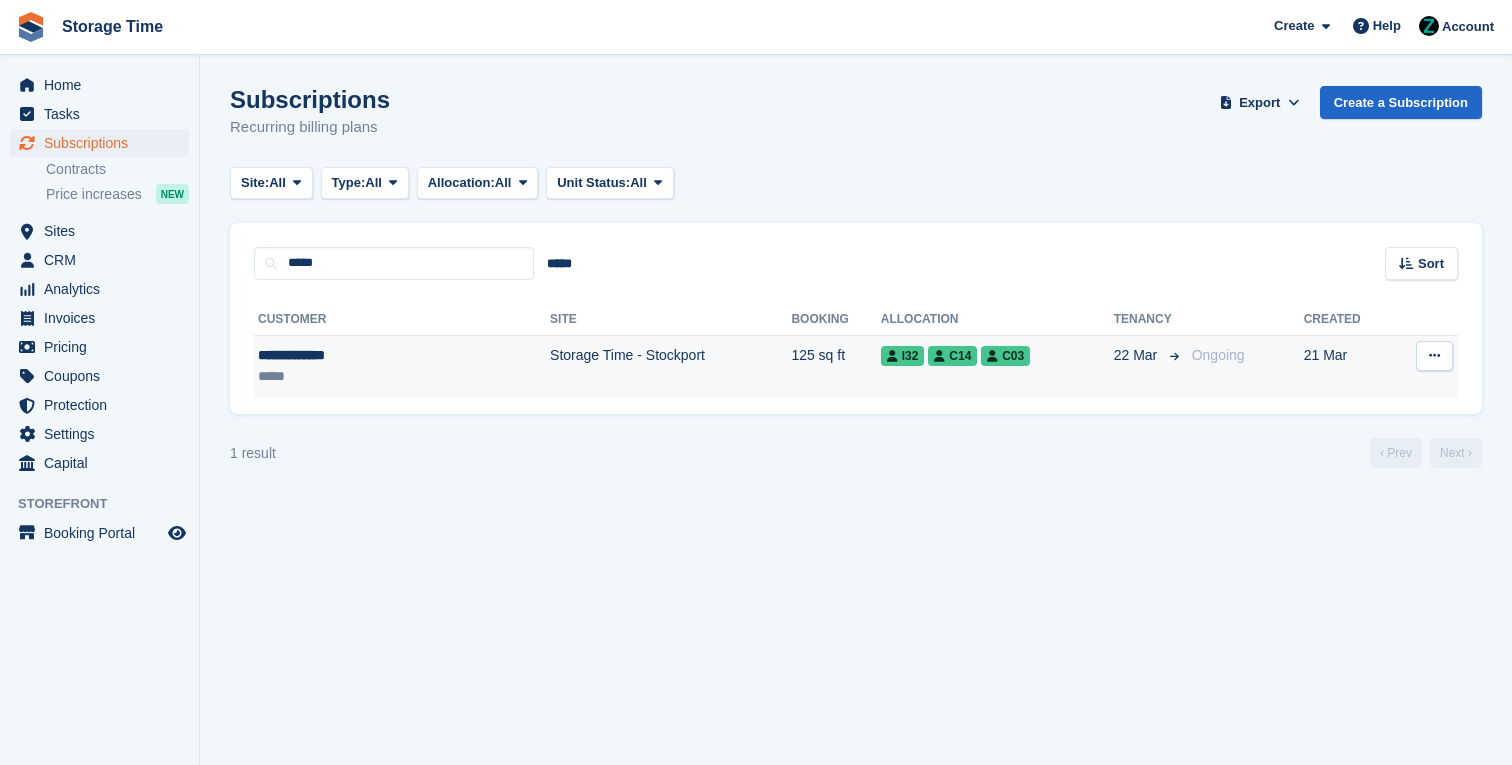 click on "Storage Time - Stockport" at bounding box center (670, 366) 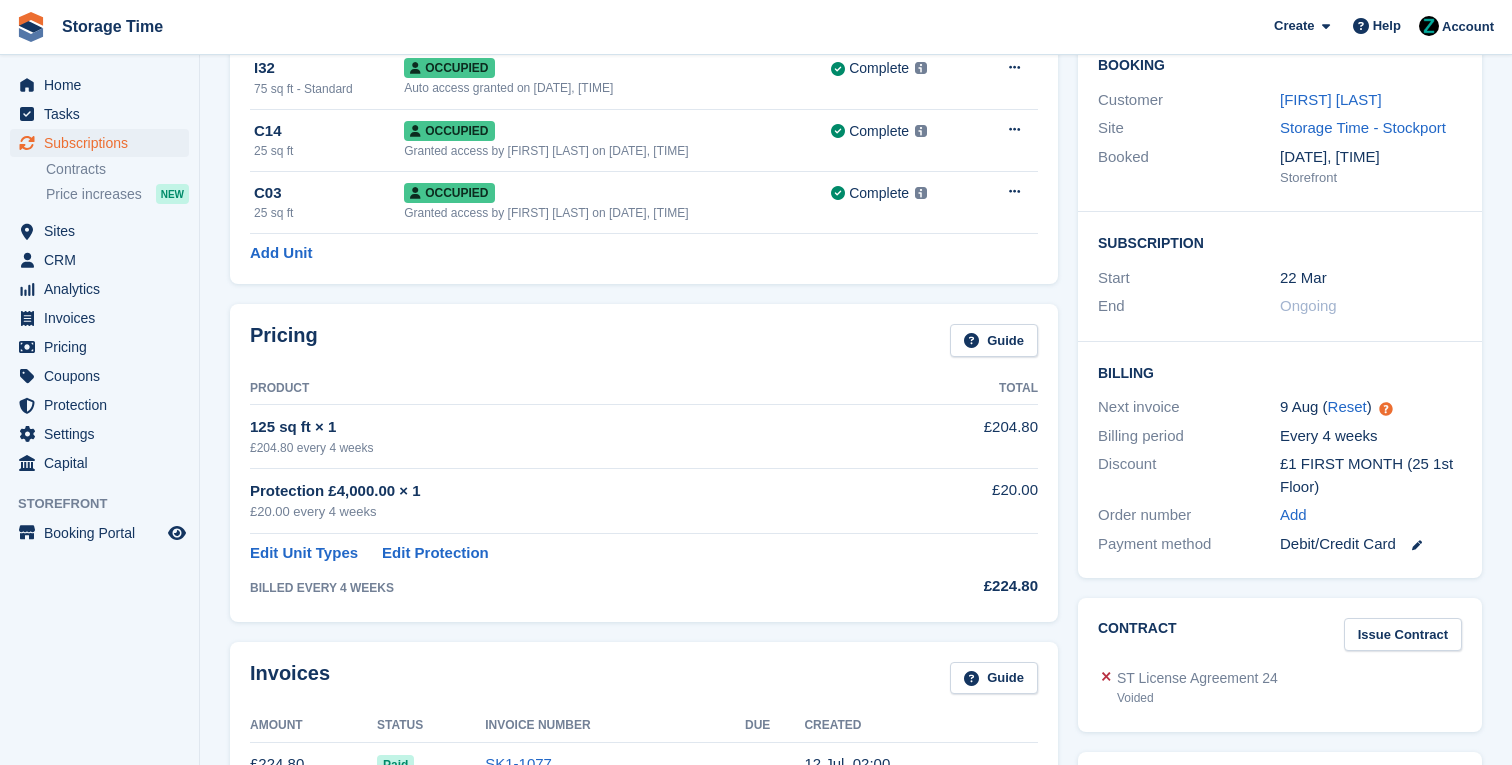 scroll, scrollTop: 134, scrollLeft: 0, axis: vertical 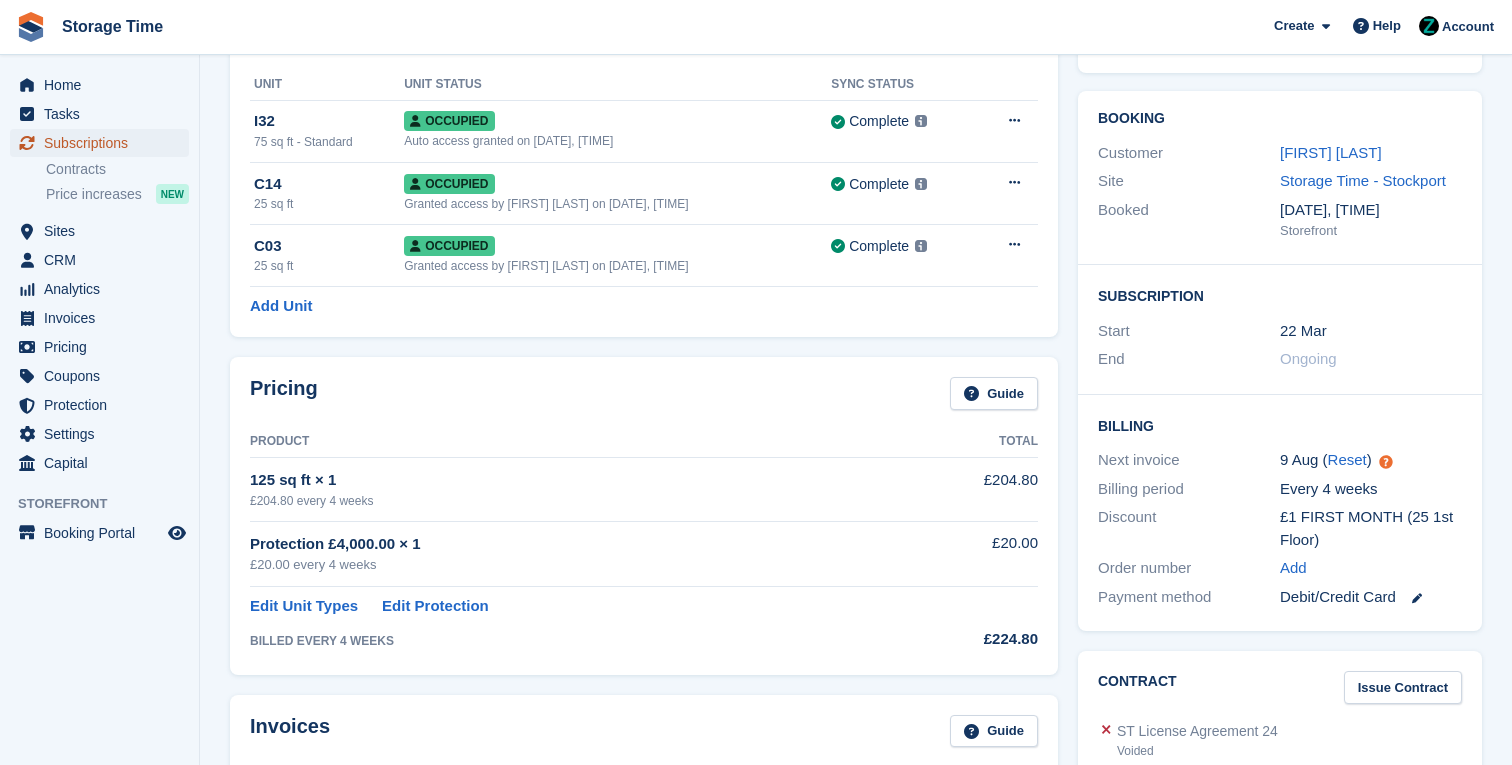 click on "Subscriptions" at bounding box center (104, 143) 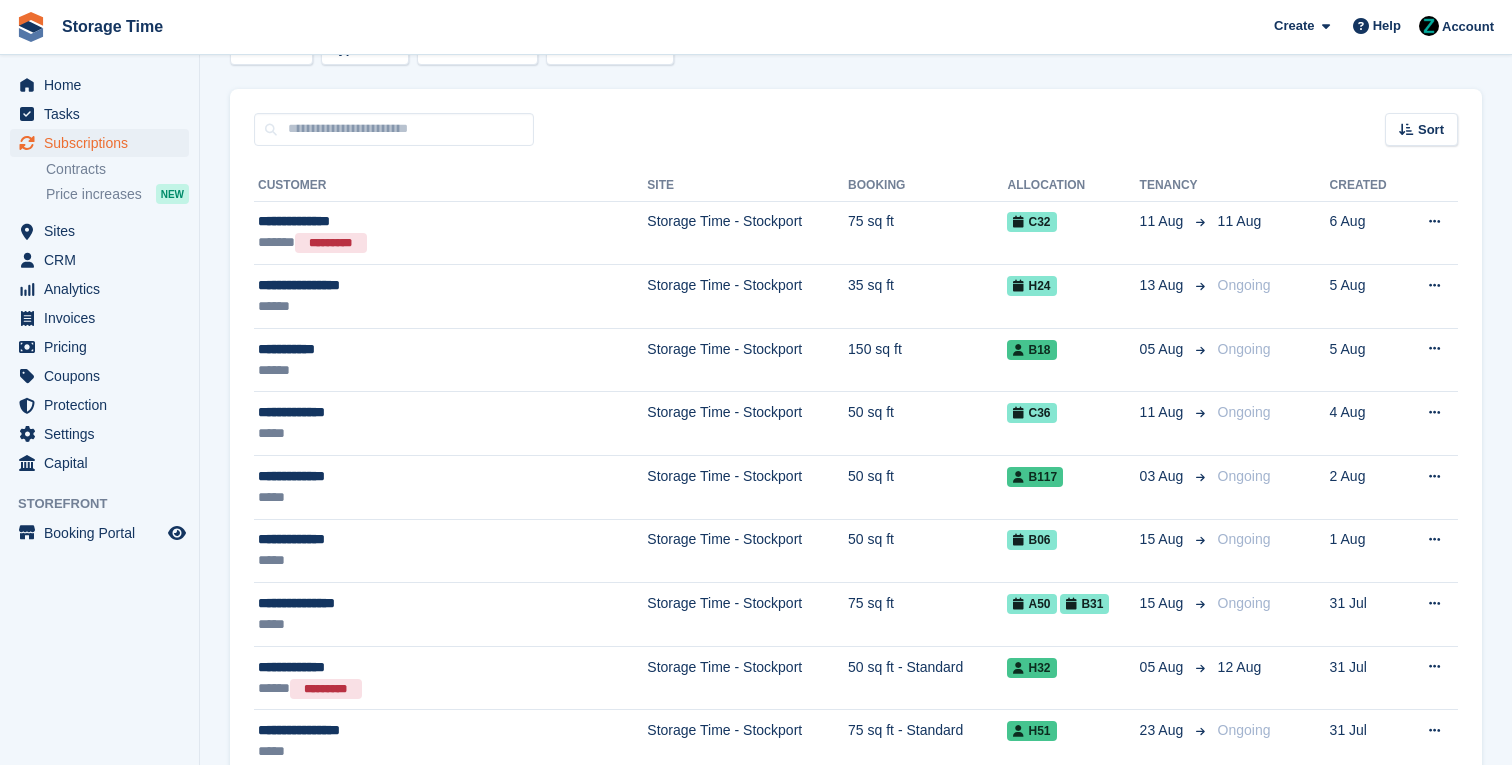 scroll, scrollTop: 0, scrollLeft: 0, axis: both 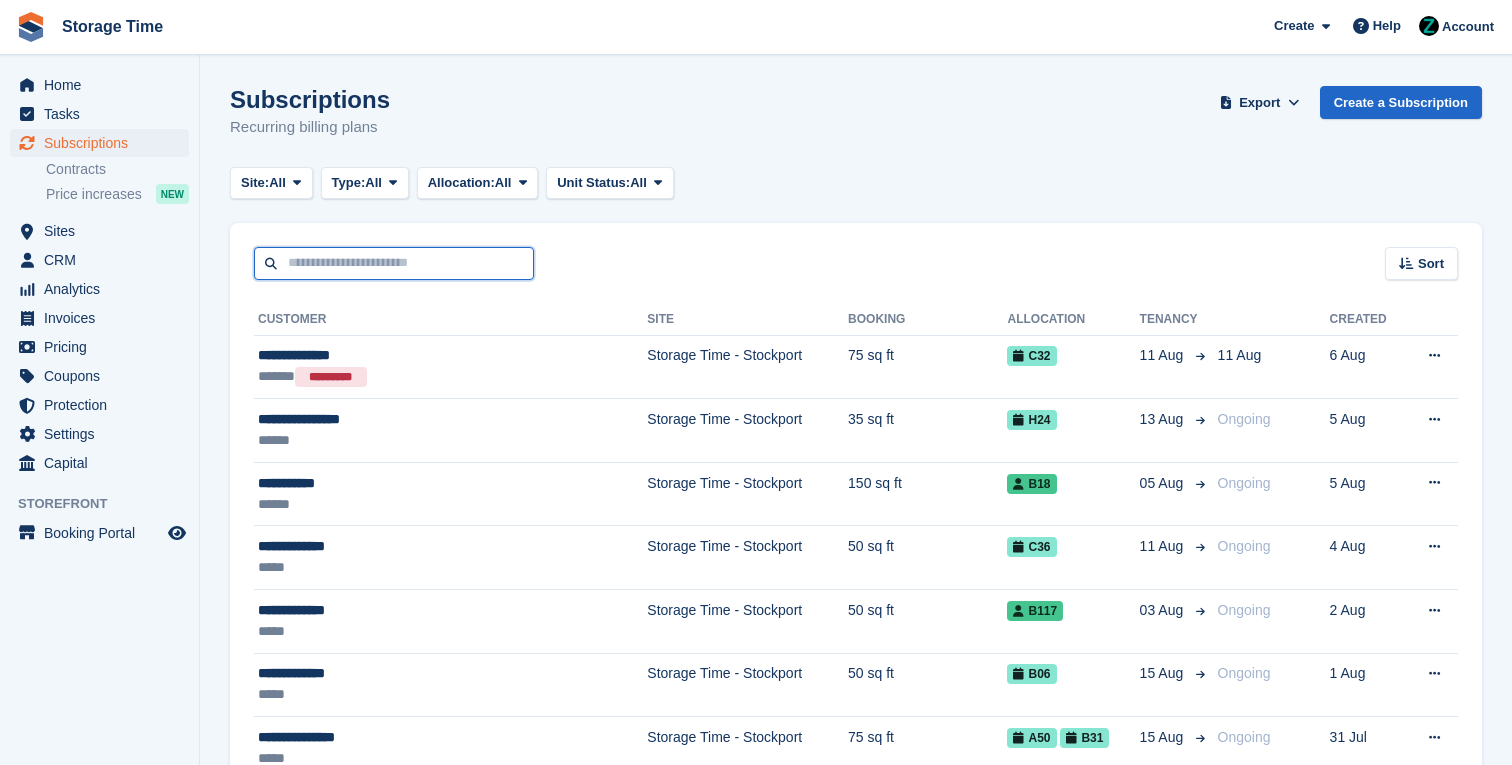 click at bounding box center [394, 263] 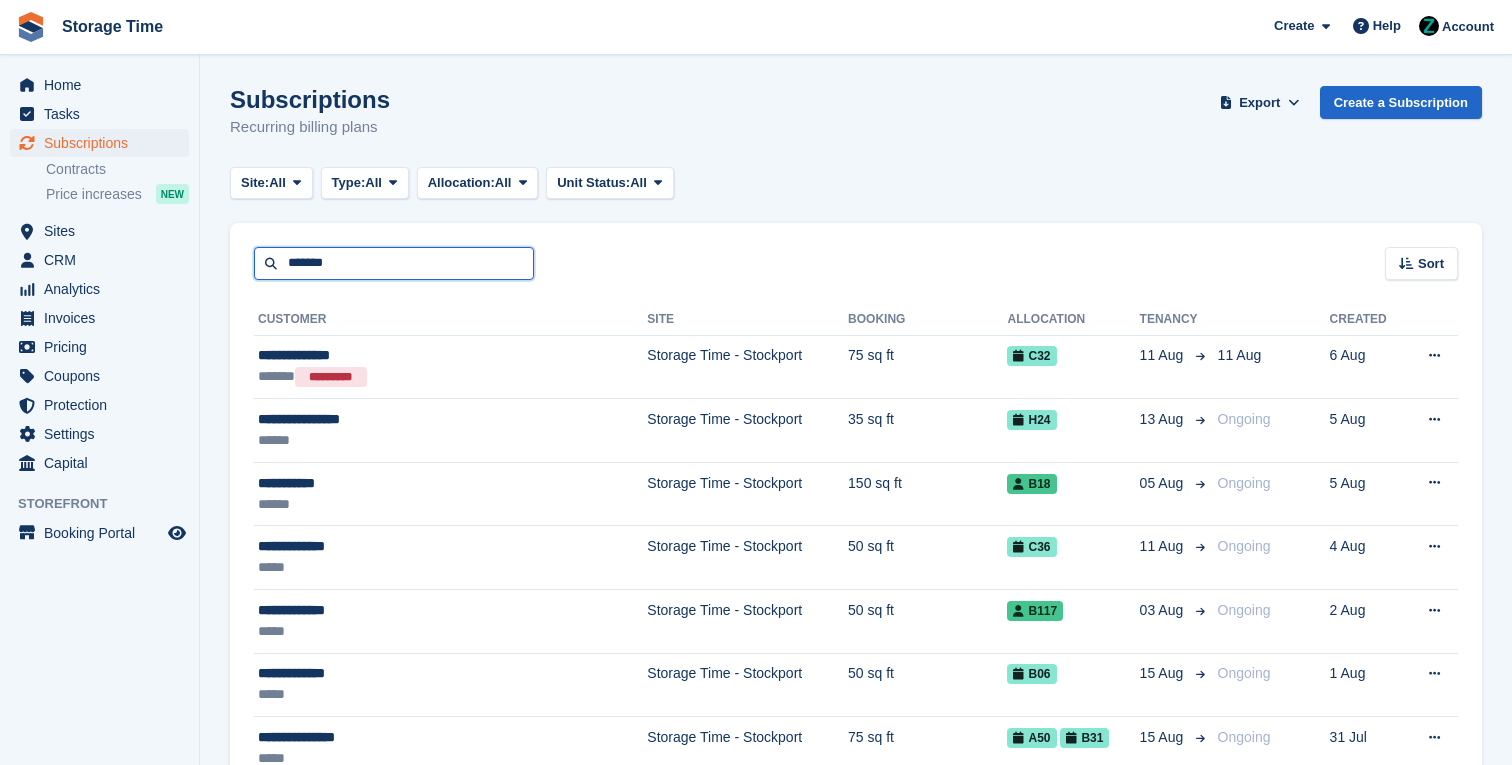type on "*******" 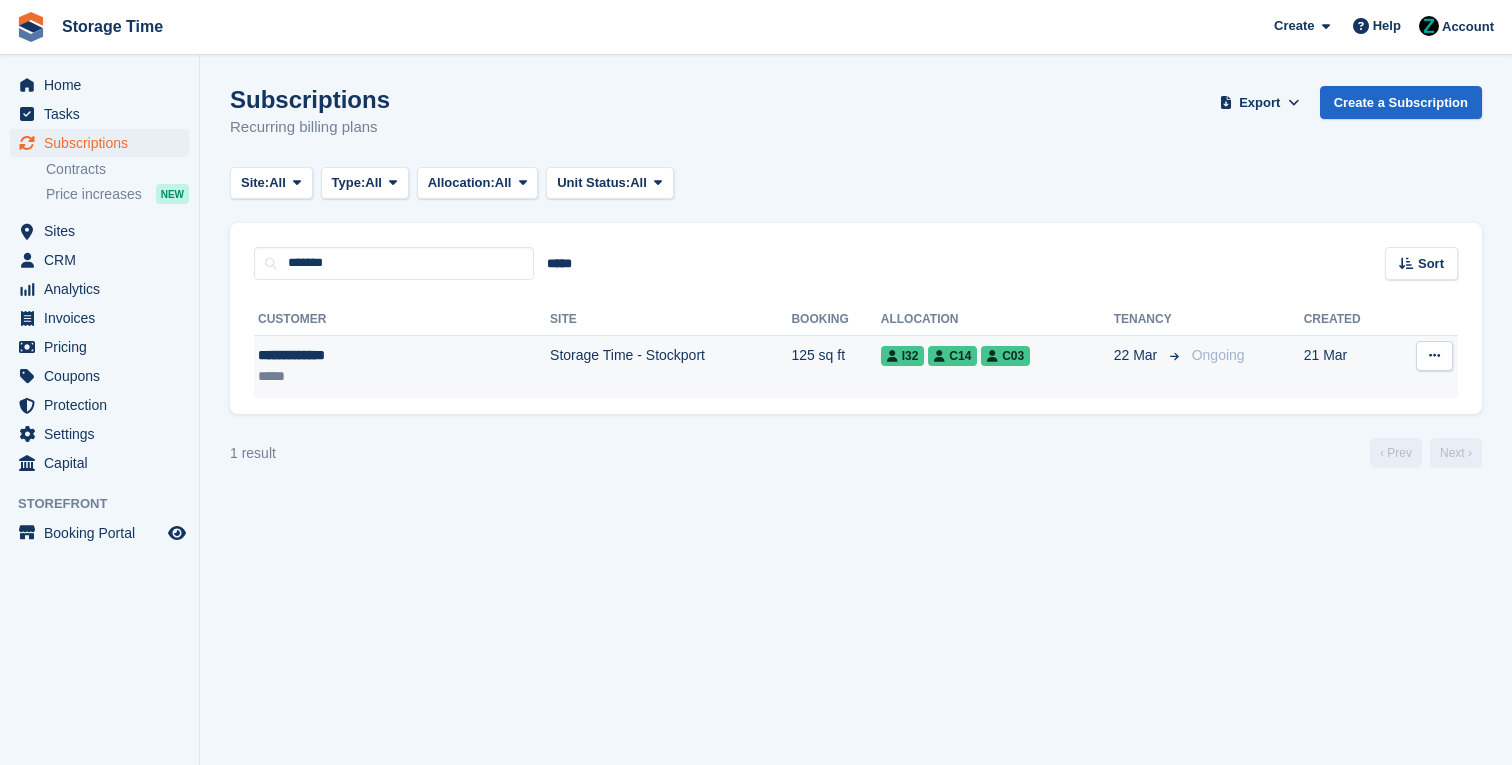 click on "Storage Time - Stockport" at bounding box center [670, 366] 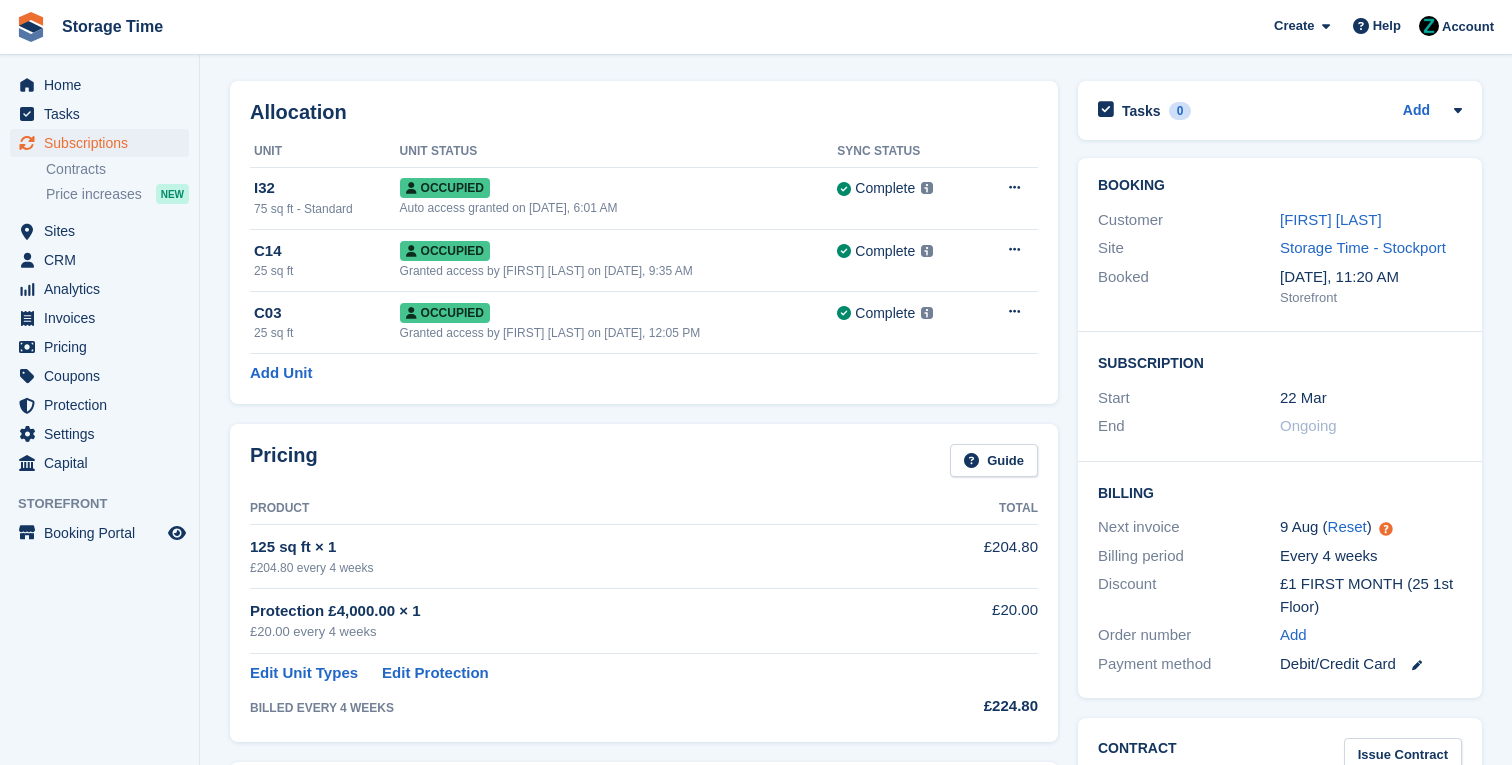 scroll, scrollTop: 0, scrollLeft: 0, axis: both 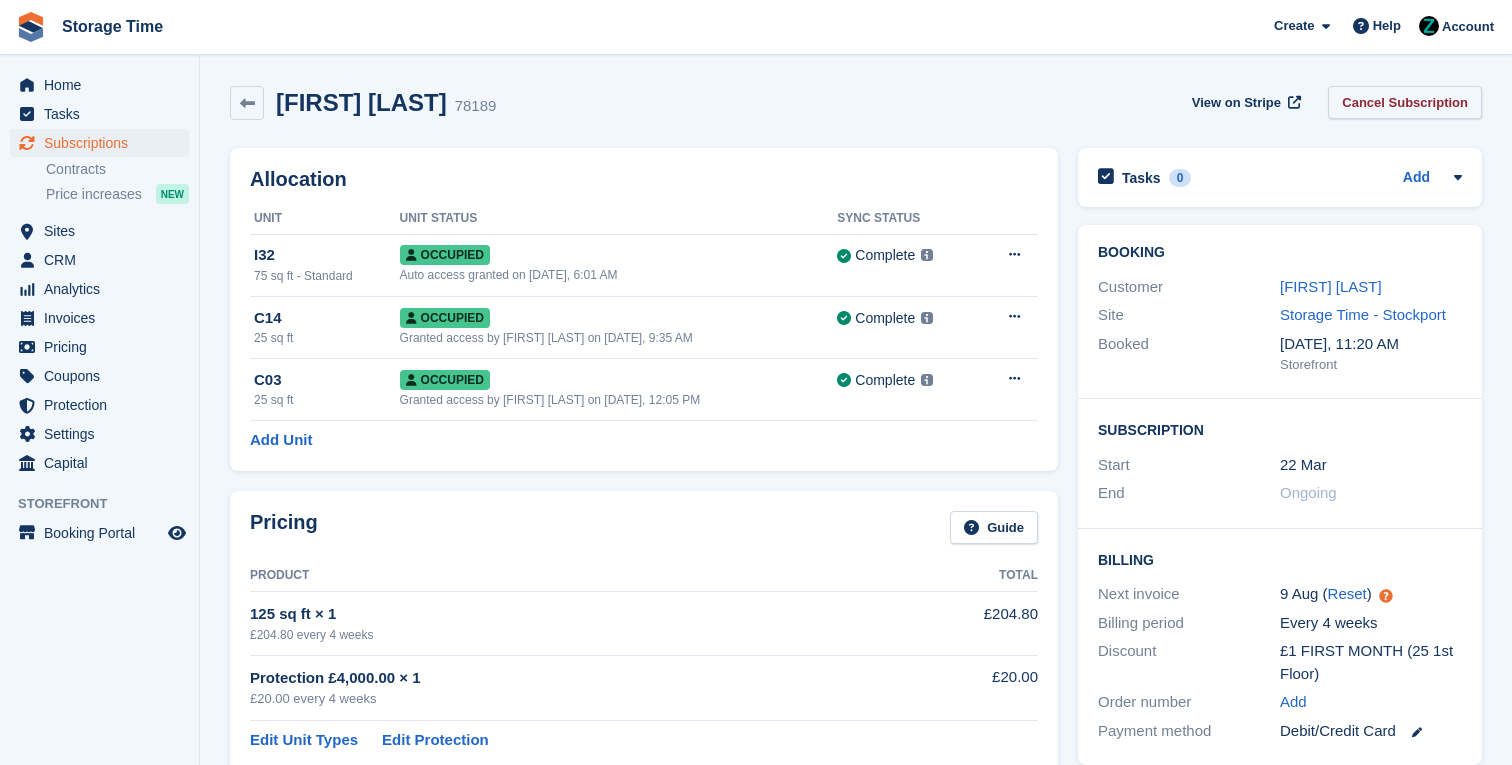 click on "Cancel Subscription" at bounding box center [1405, 102] 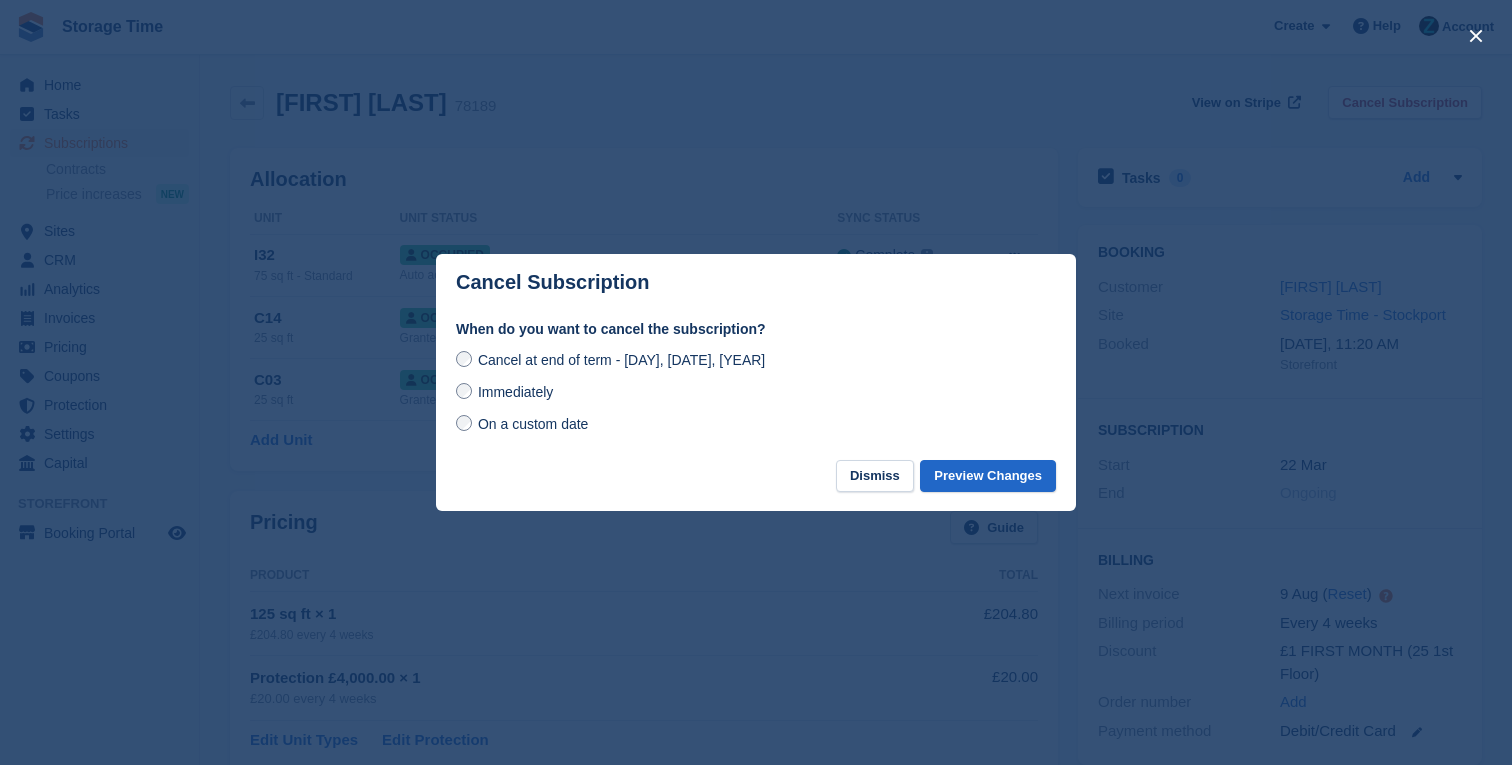 click on "On a custom date" at bounding box center [533, 424] 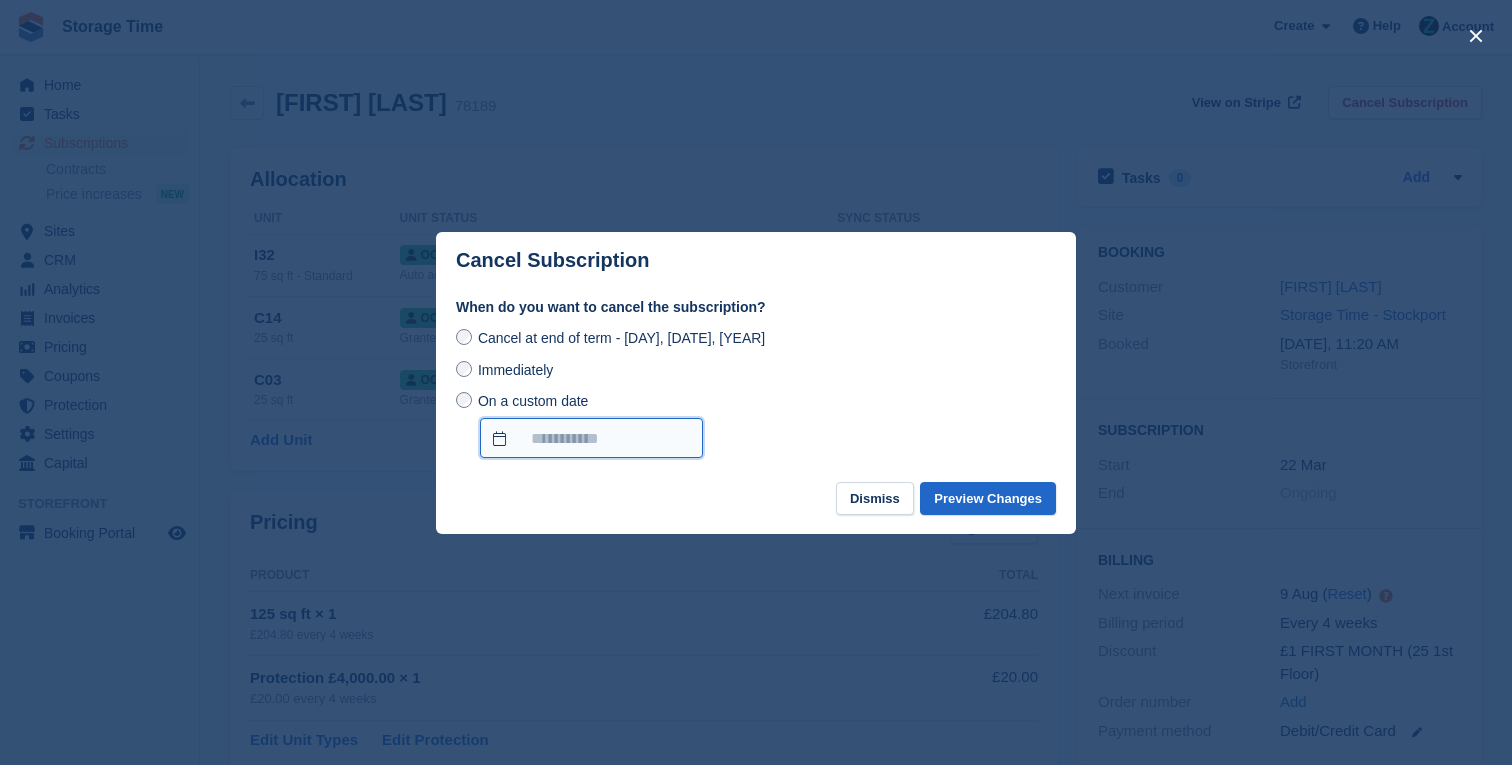 click on "Storage Time
Create
Subscription
Invoice
Contact
Deal
Discount
Page
Help
Chat Support
Submit a support request
Help Center
Get answers to Stora questions
What's New" at bounding box center [756, 1041] 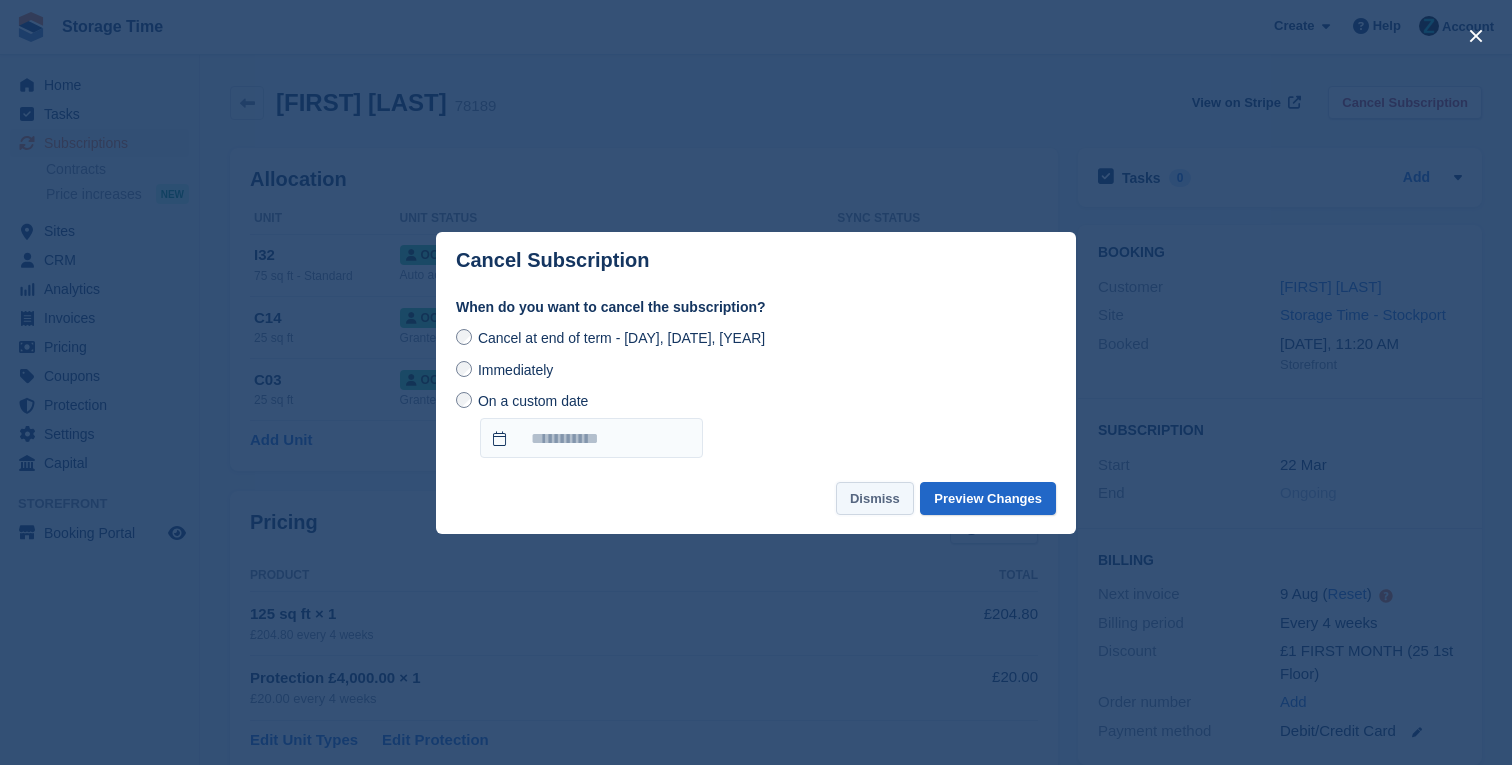 click on "Dismiss" at bounding box center [875, 498] 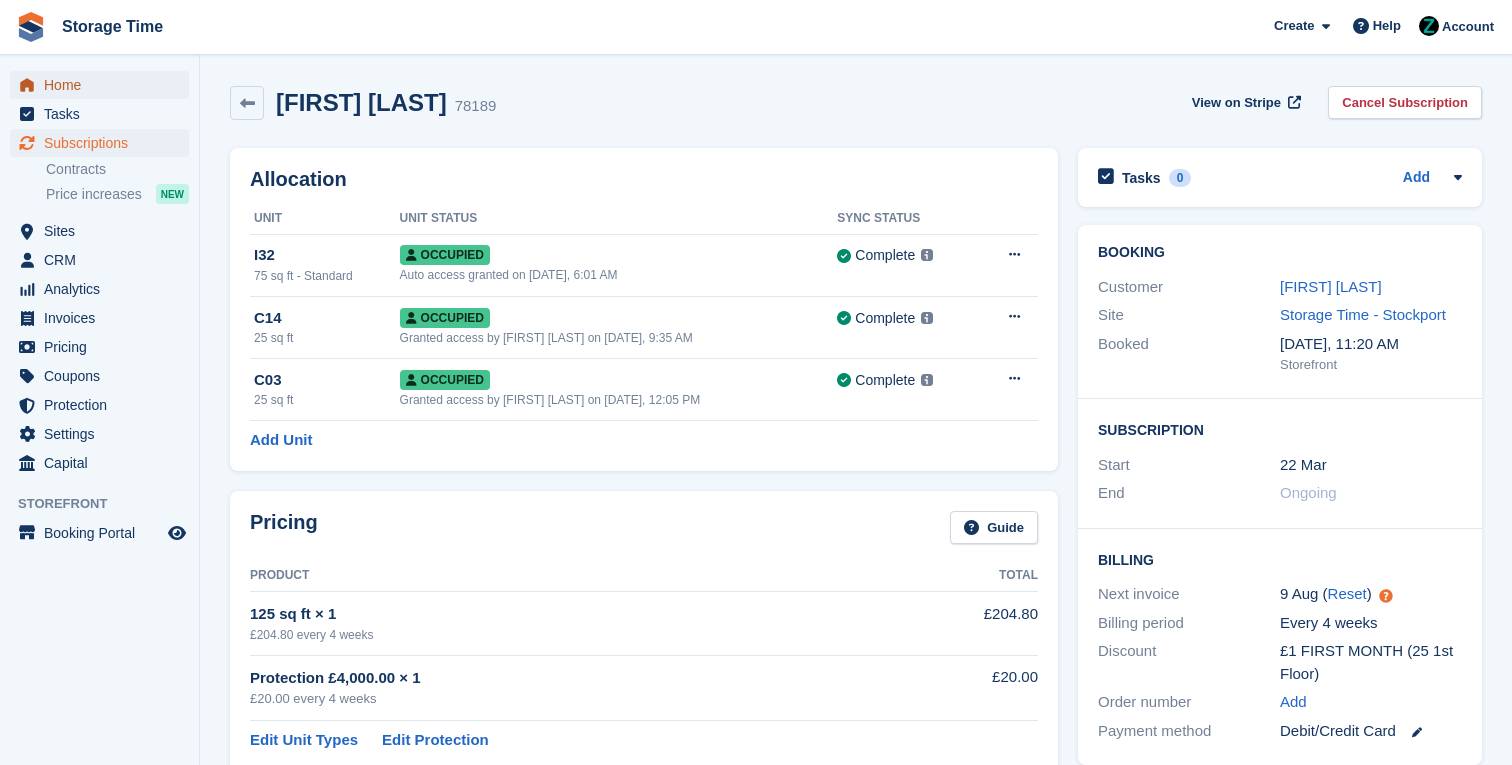 click on "Home" at bounding box center (99, 85) 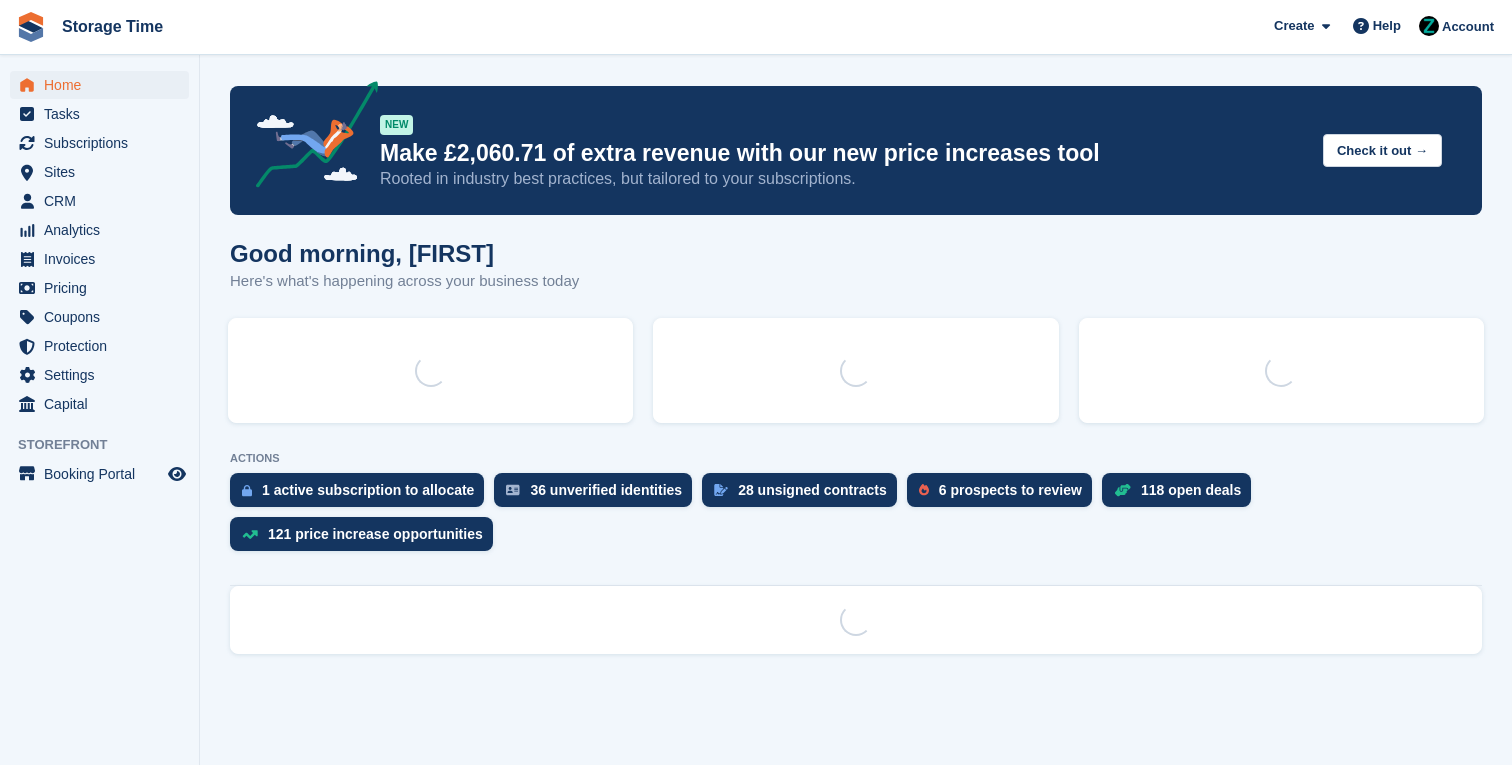 scroll, scrollTop: 0, scrollLeft: 0, axis: both 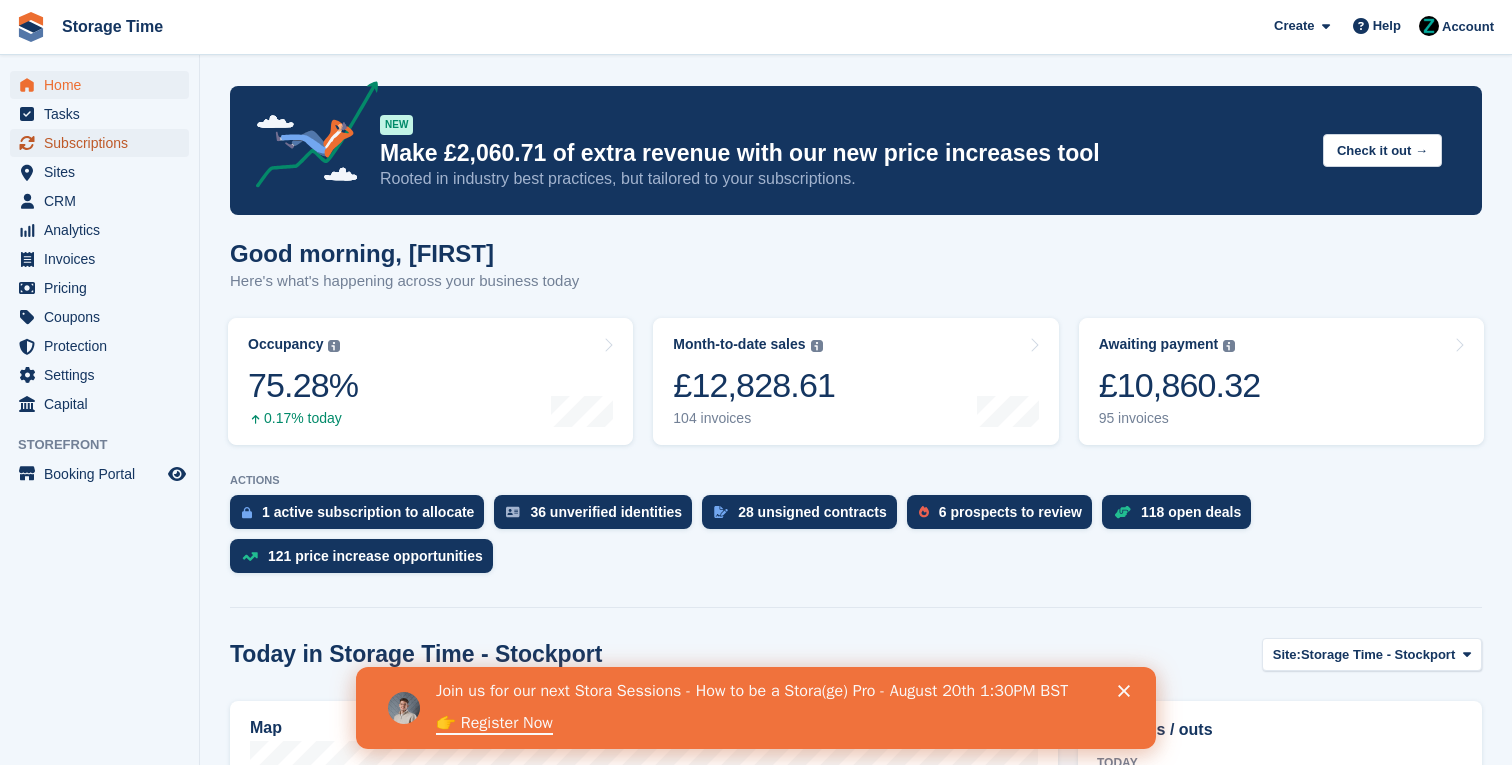 click on "Subscriptions" at bounding box center (104, 143) 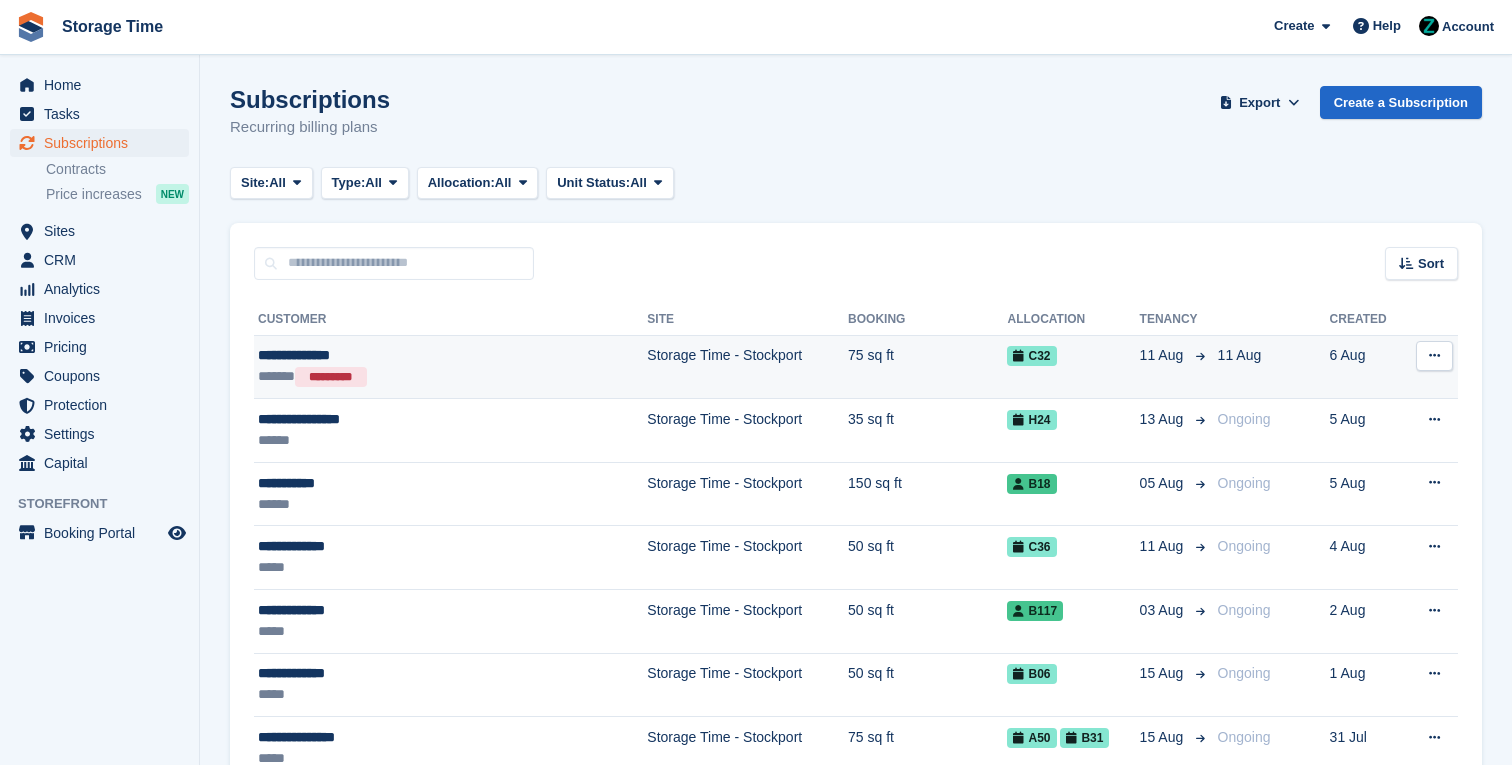 scroll, scrollTop: 0, scrollLeft: 0, axis: both 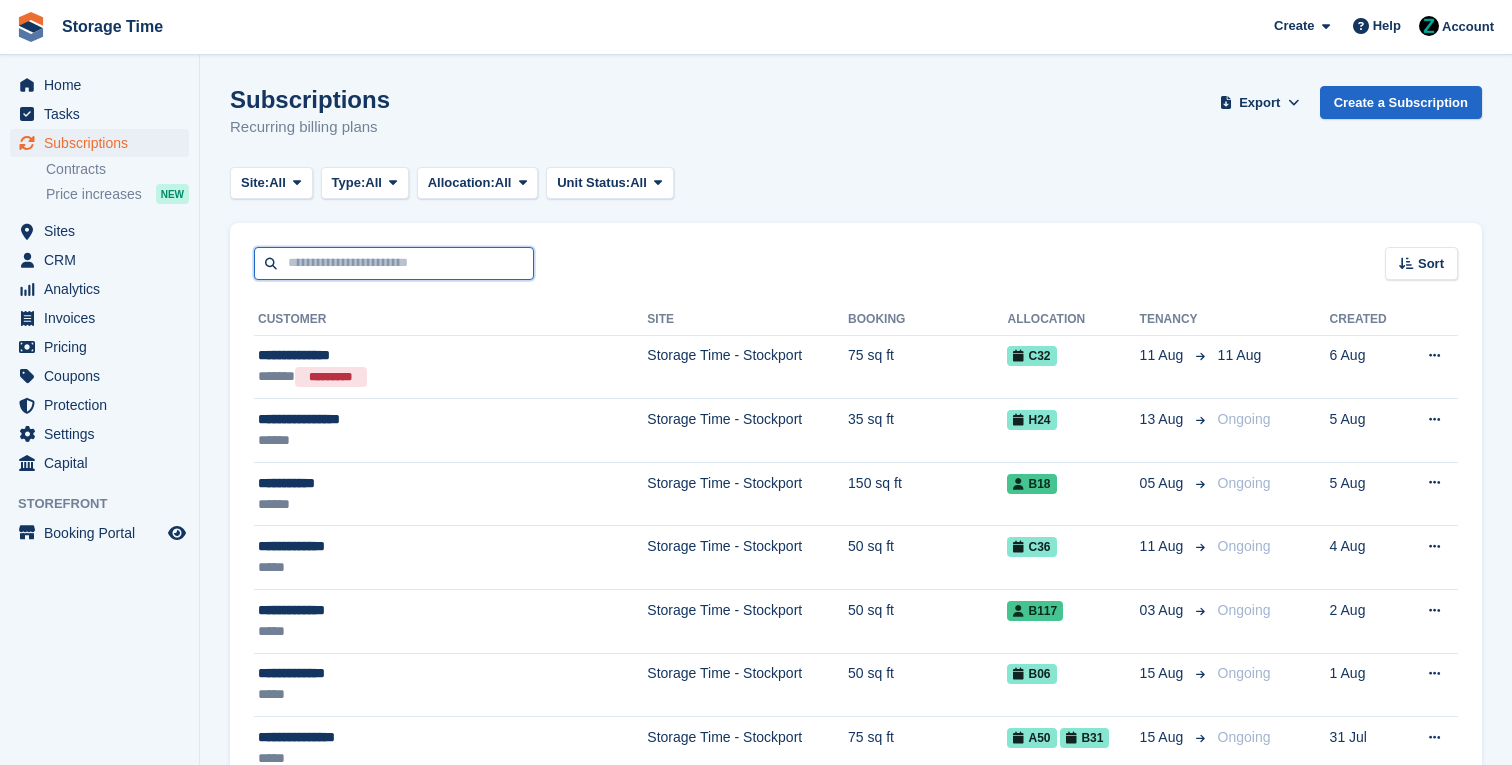 click at bounding box center [394, 263] 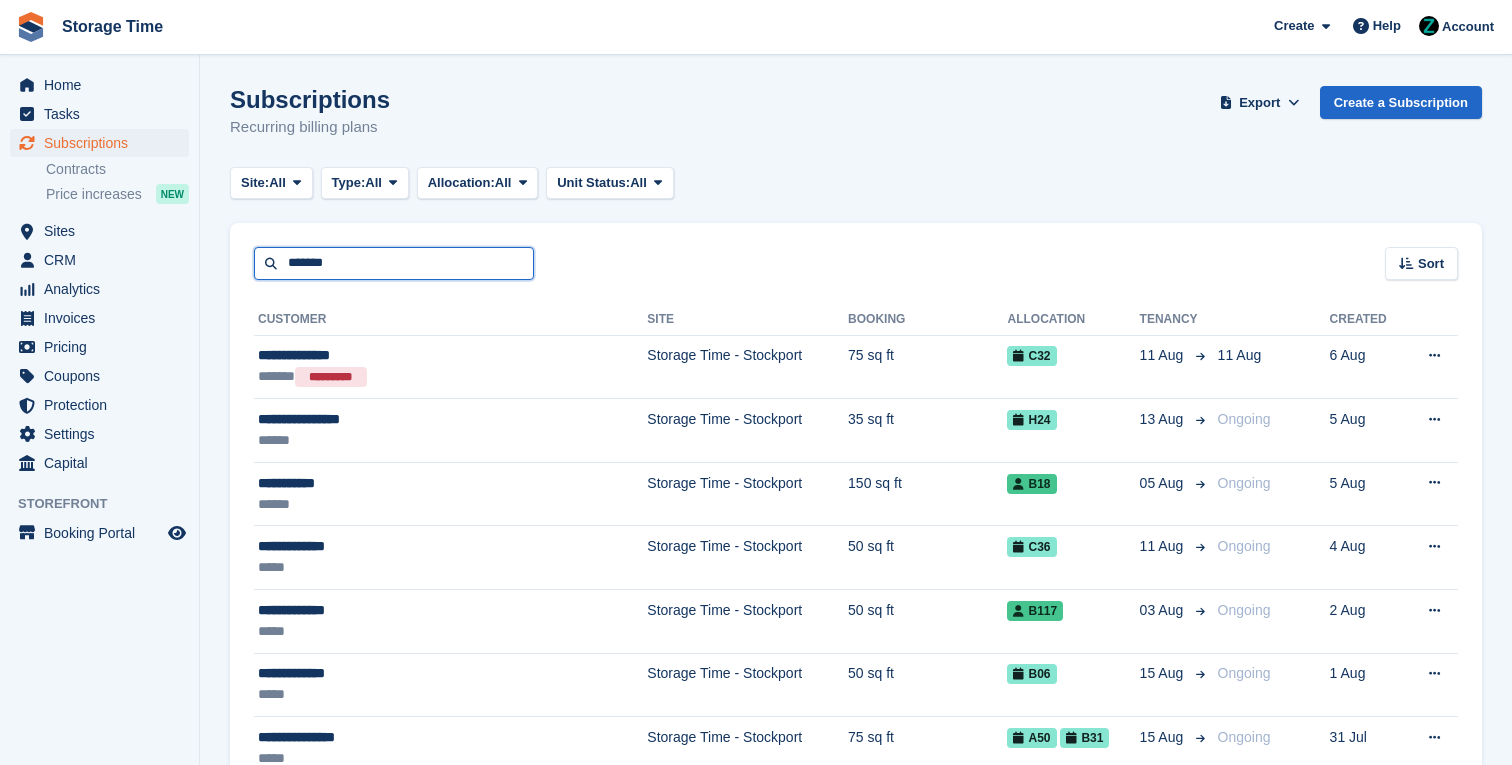 type on "*******" 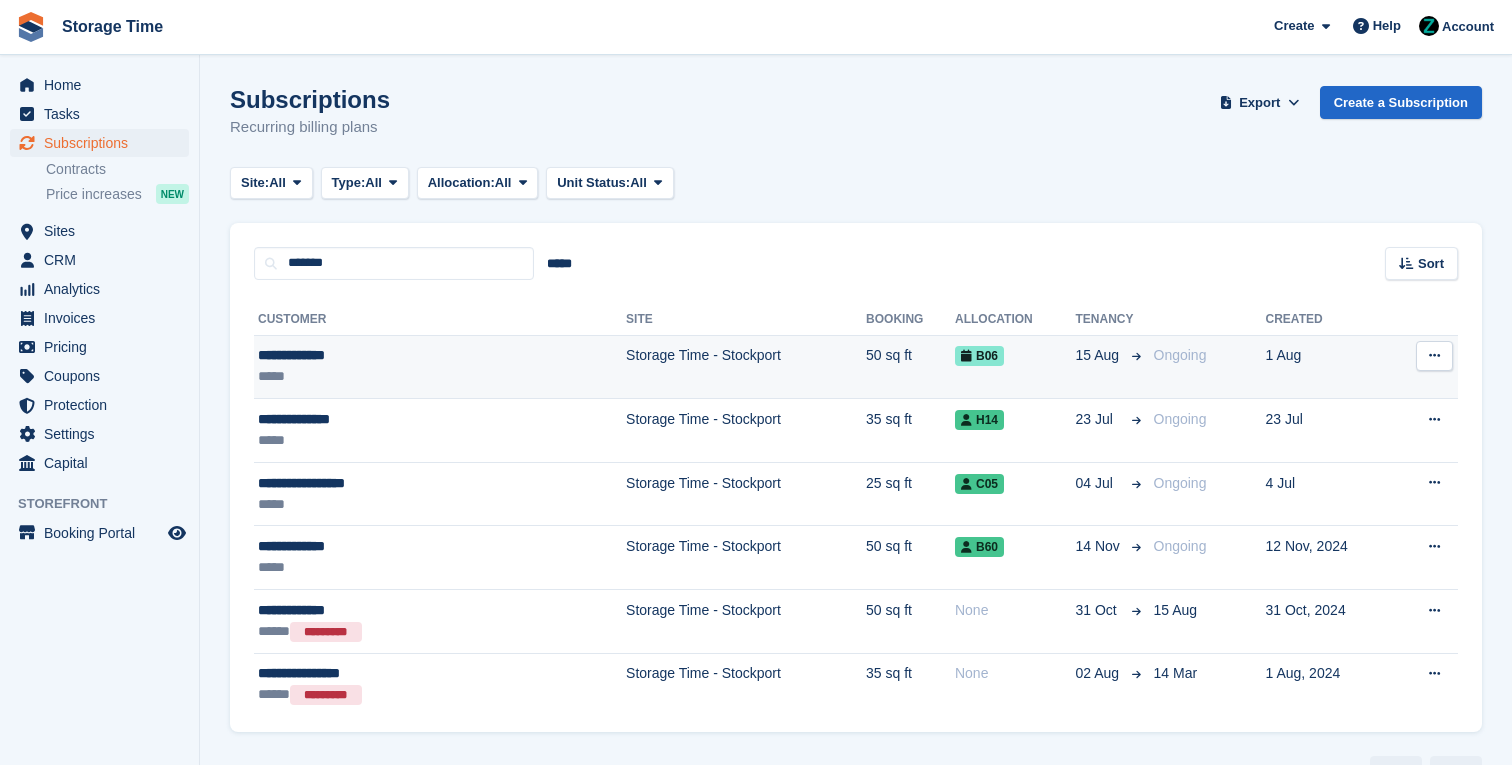 click on "Storage Time - Stockport" at bounding box center [746, 367] 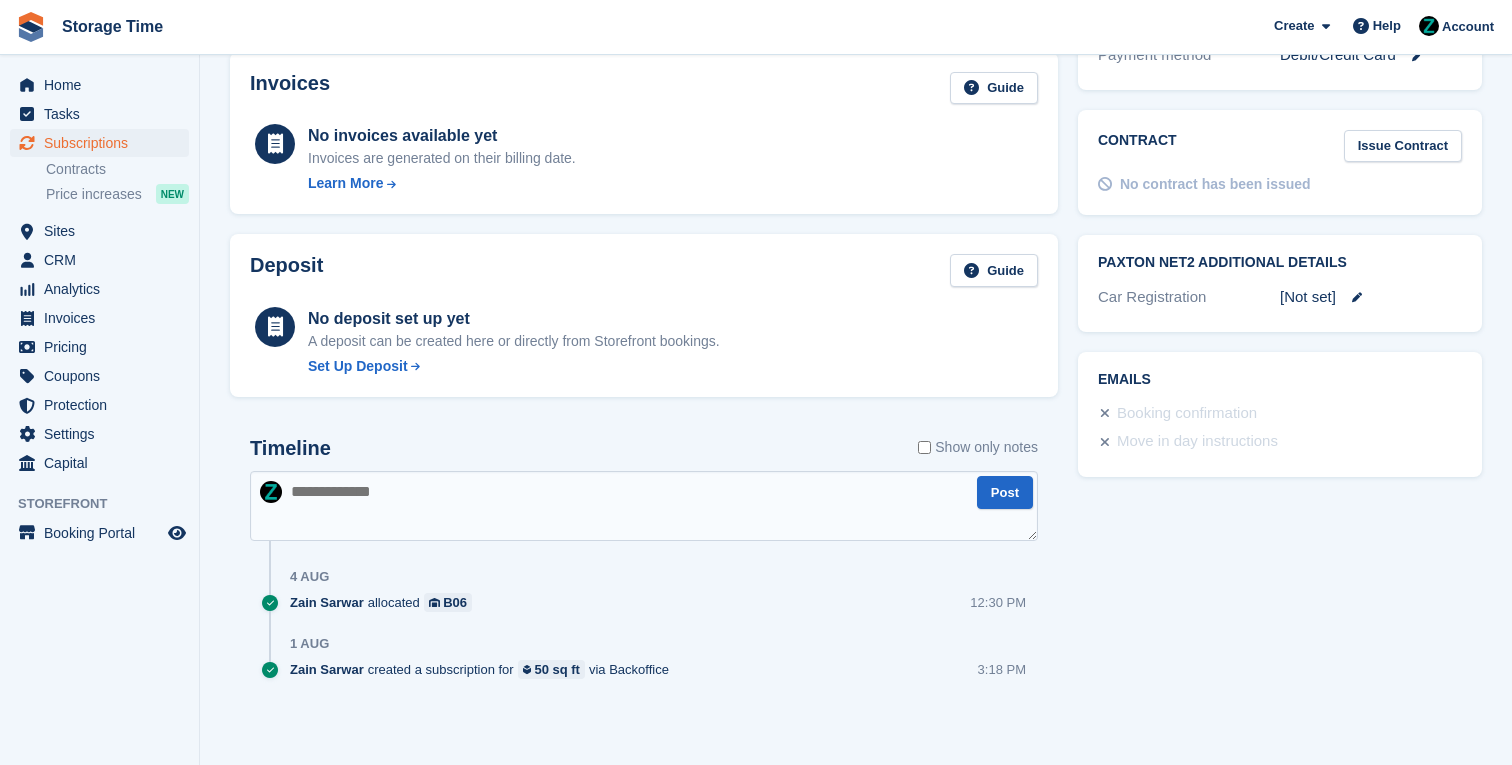 scroll, scrollTop: 0, scrollLeft: 0, axis: both 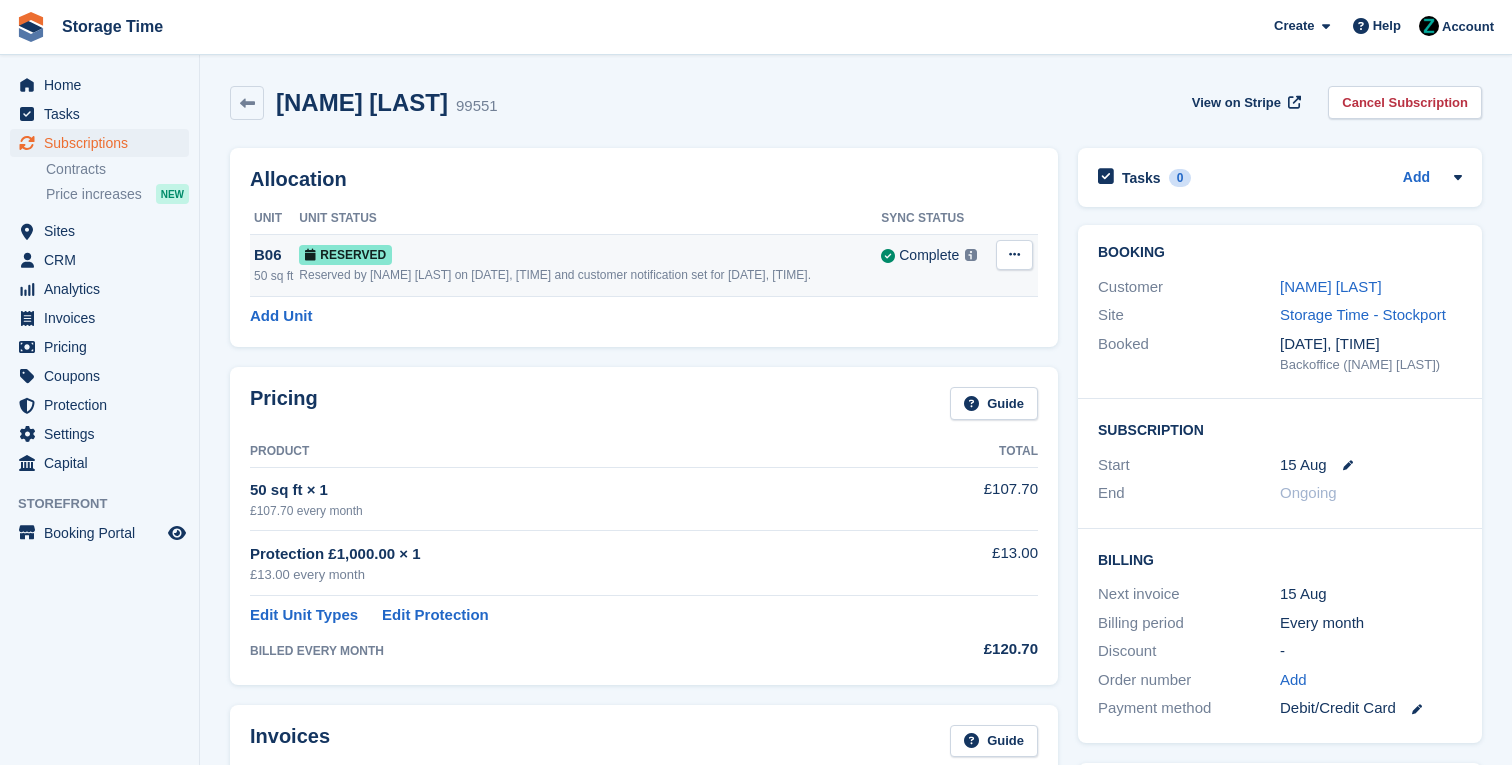 click on "Reserved" at bounding box center (590, 254) 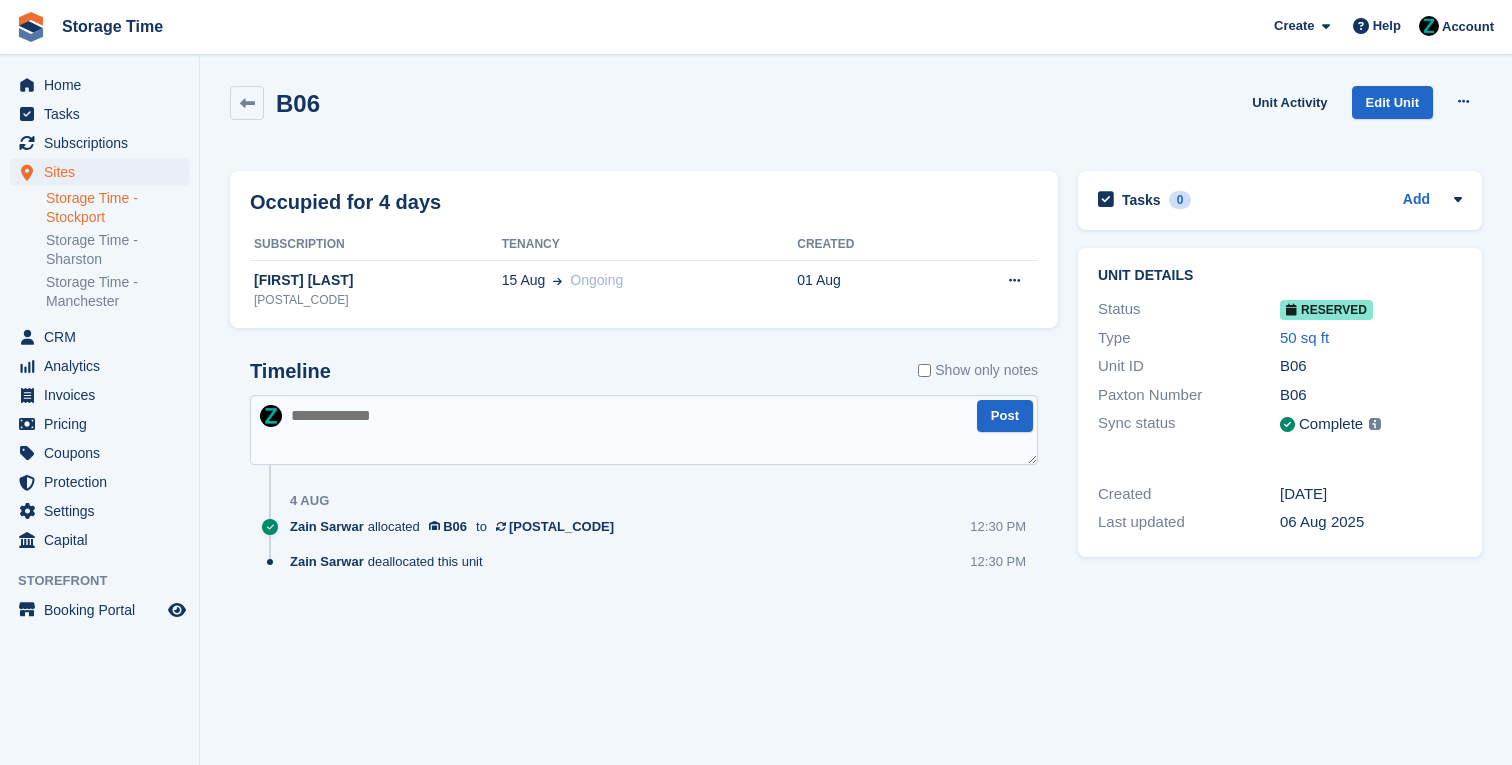 scroll, scrollTop: 0, scrollLeft: 0, axis: both 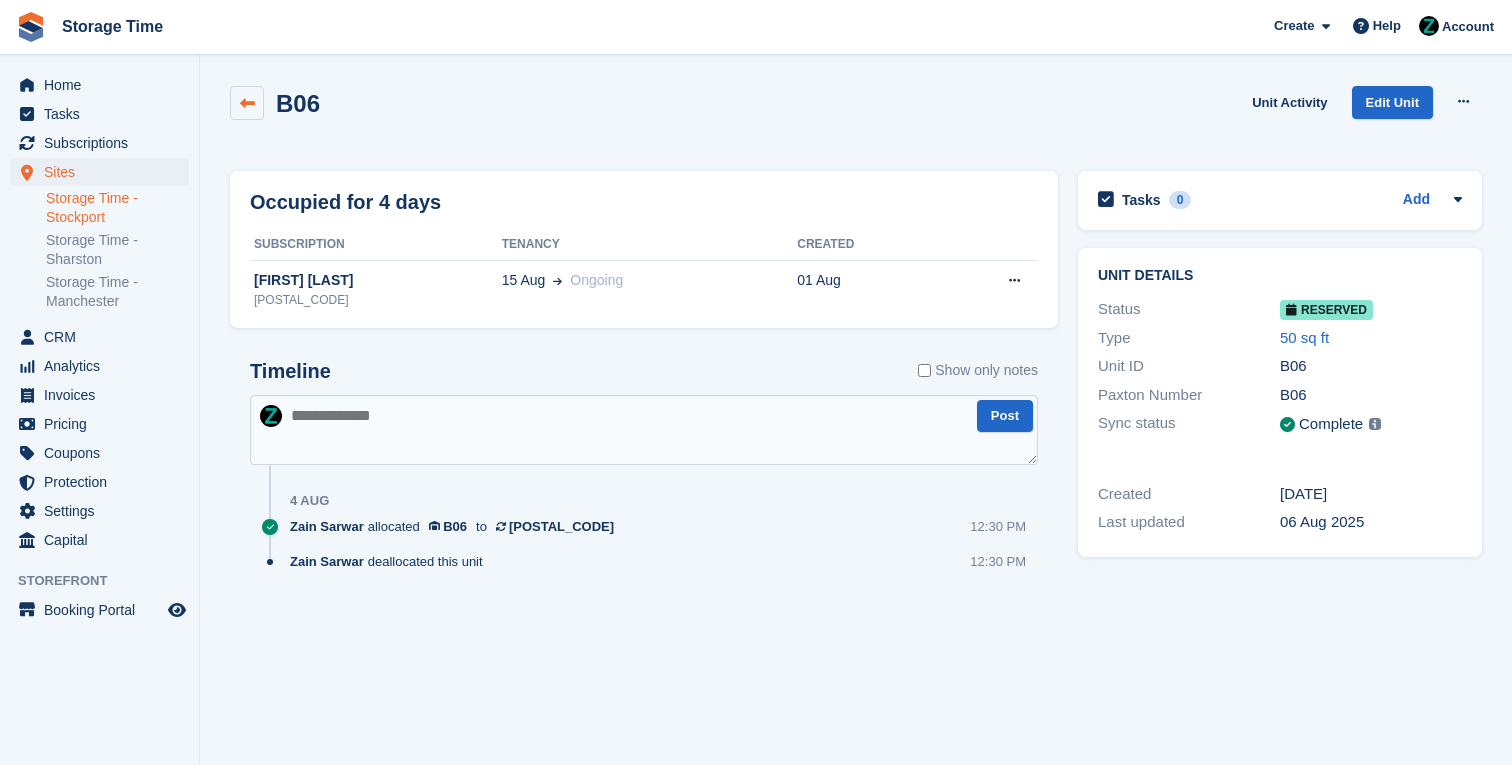 click at bounding box center [247, 103] 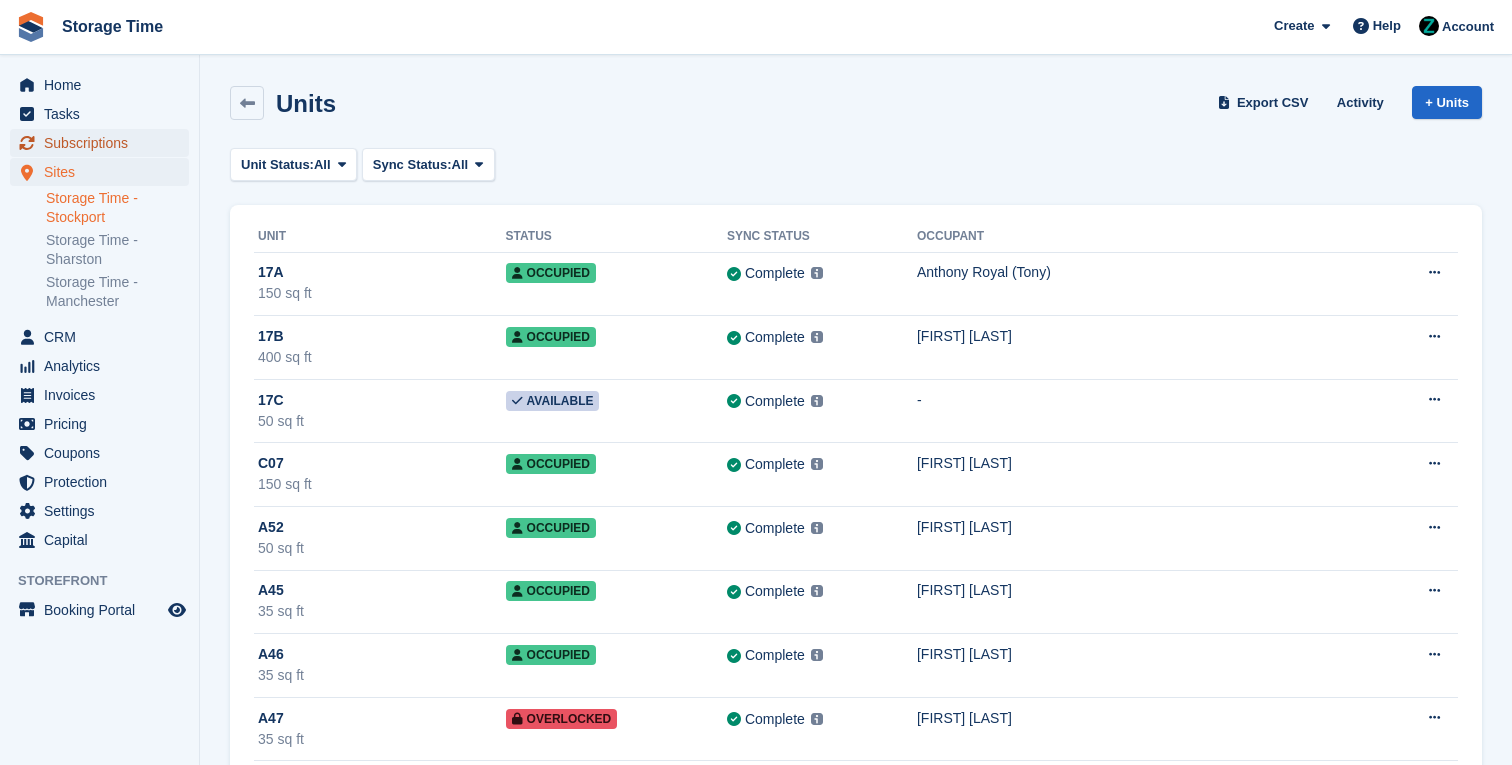 click on "Subscriptions" at bounding box center (104, 143) 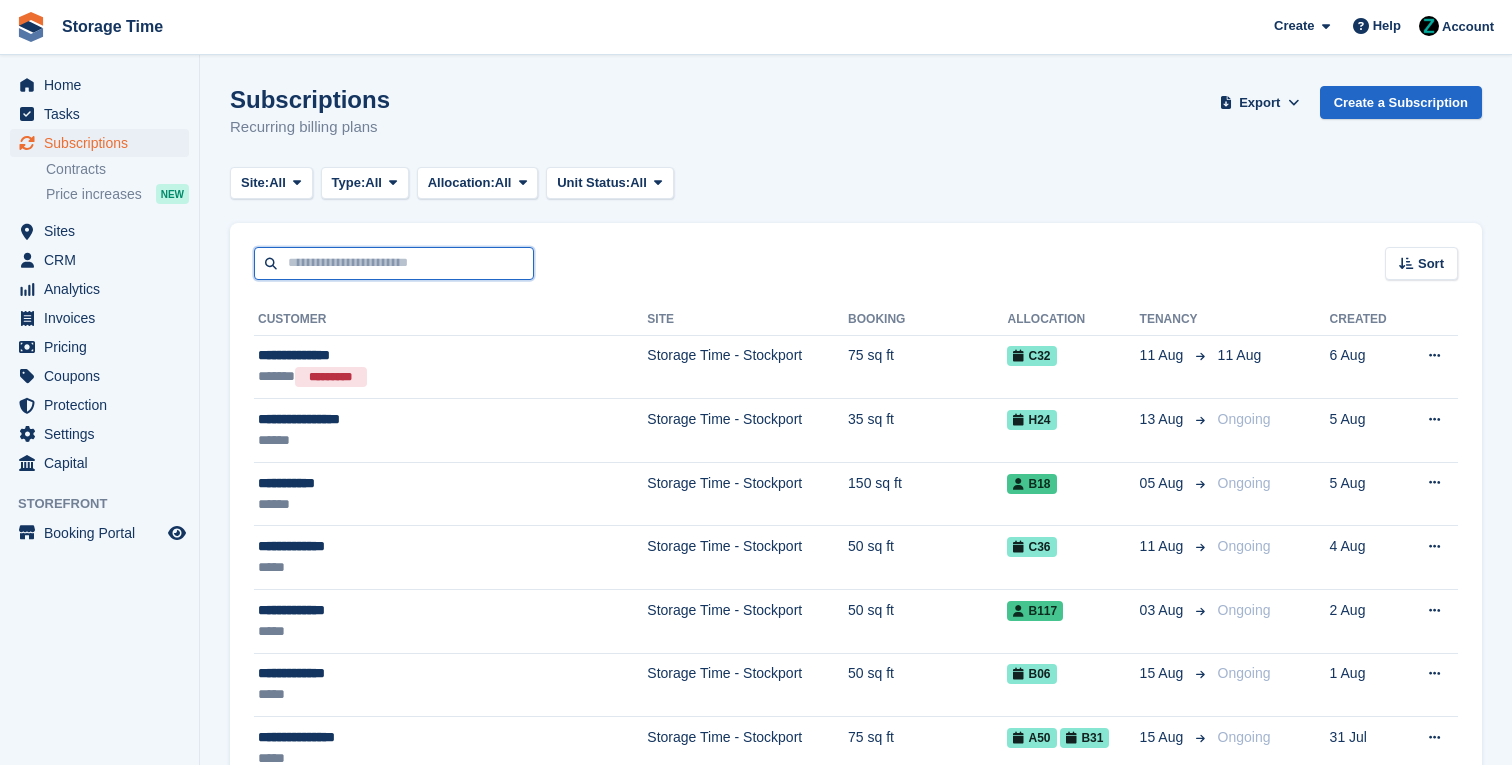 click at bounding box center [394, 263] 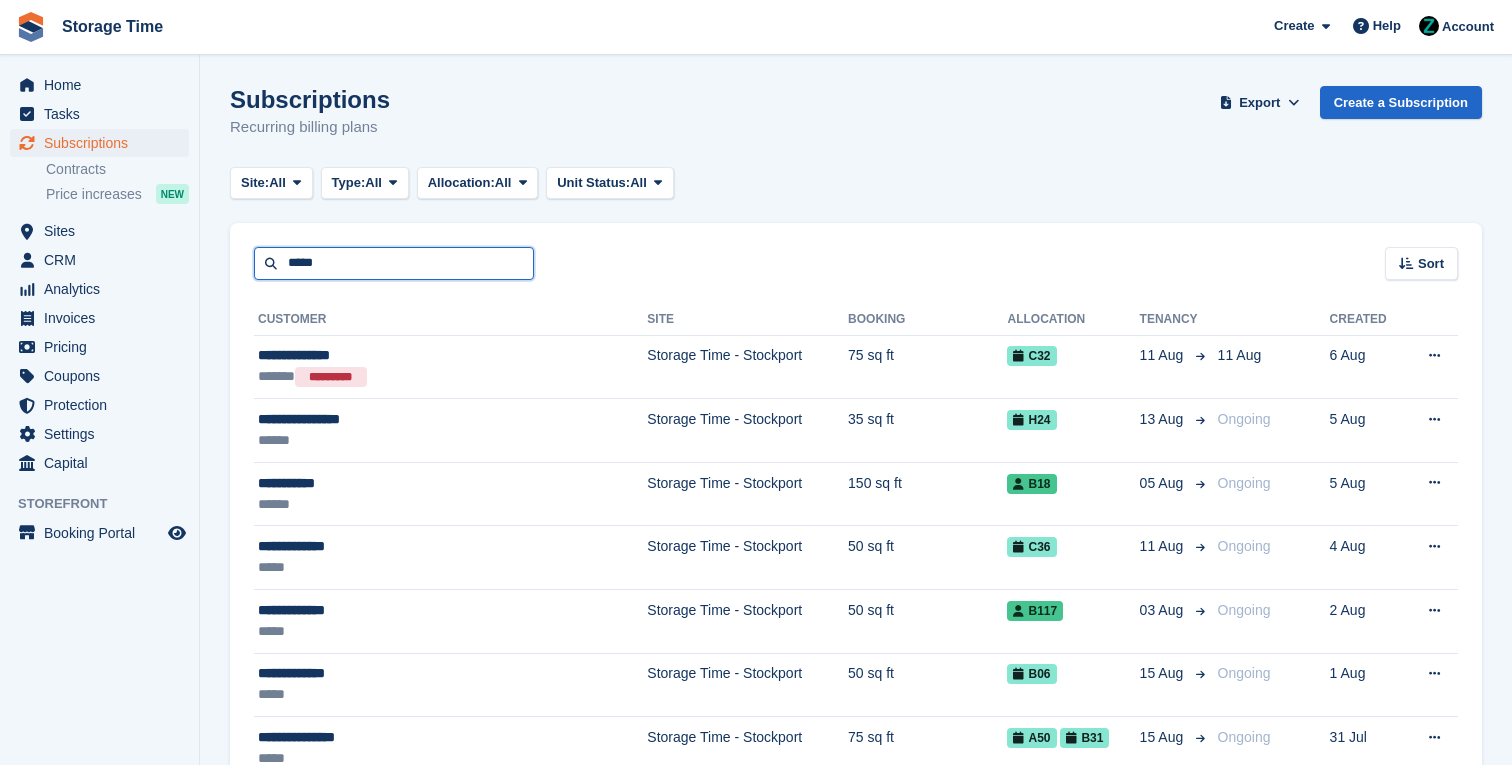 type on "*****" 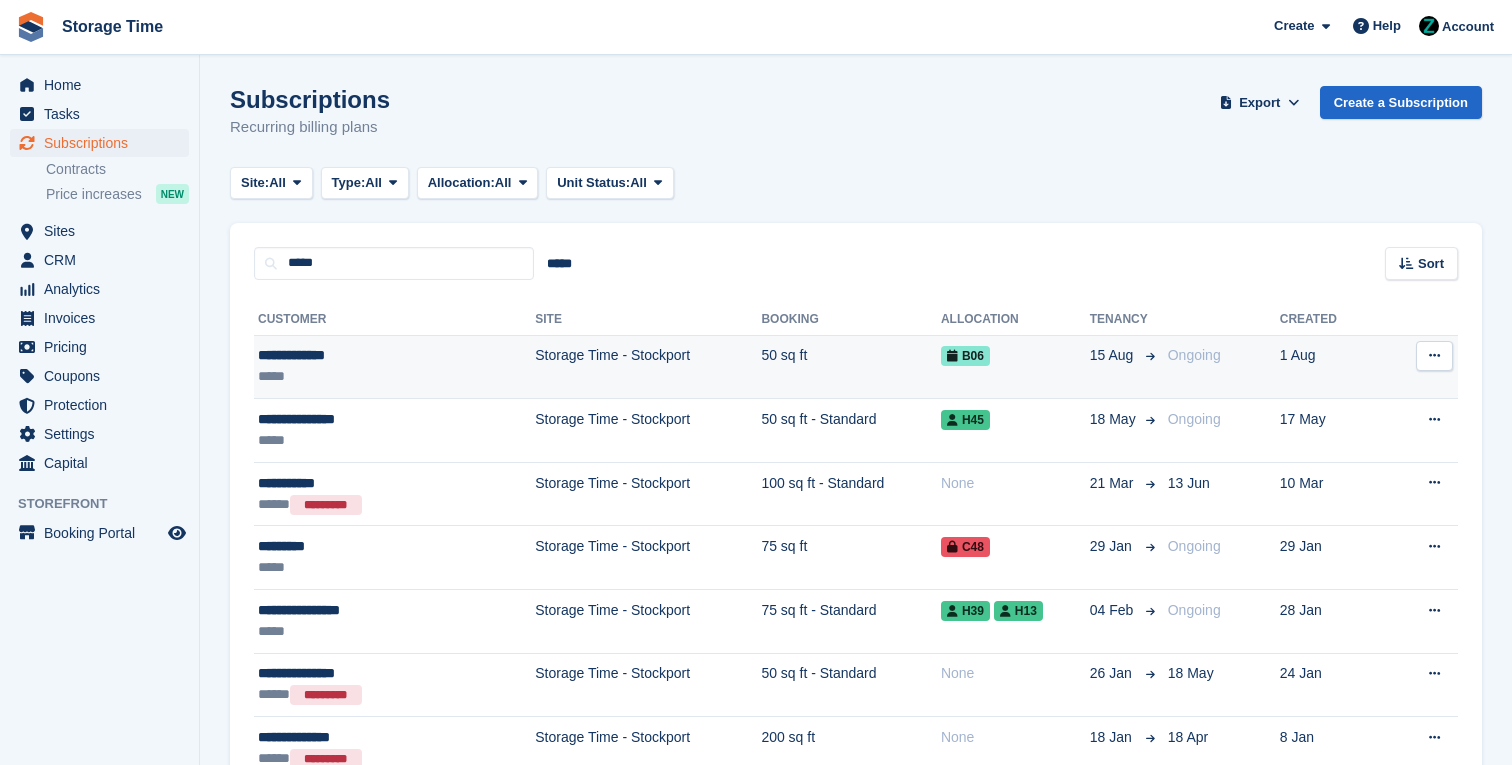 click on "Storage Time - Stockport" at bounding box center (648, 367) 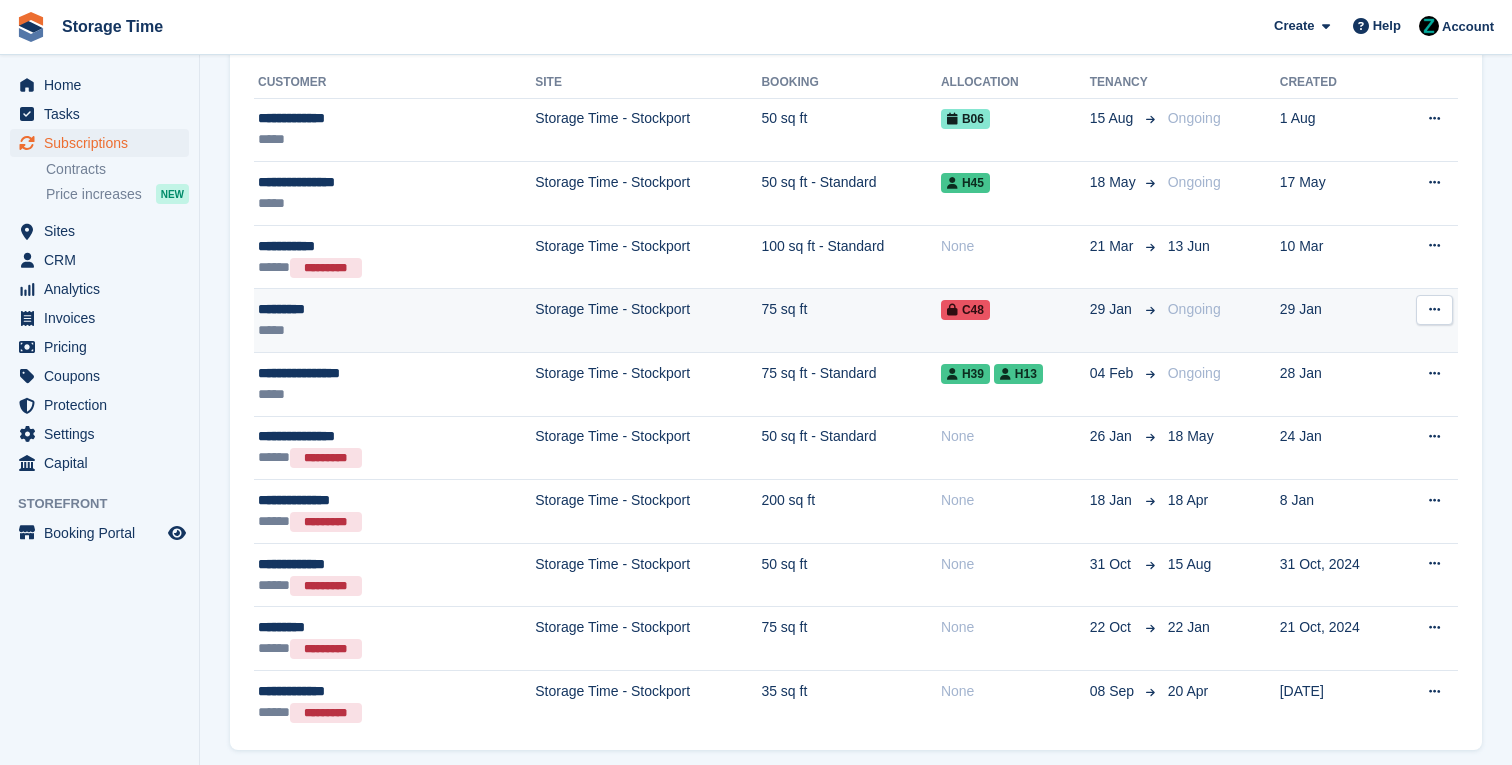 scroll, scrollTop: 264, scrollLeft: 0, axis: vertical 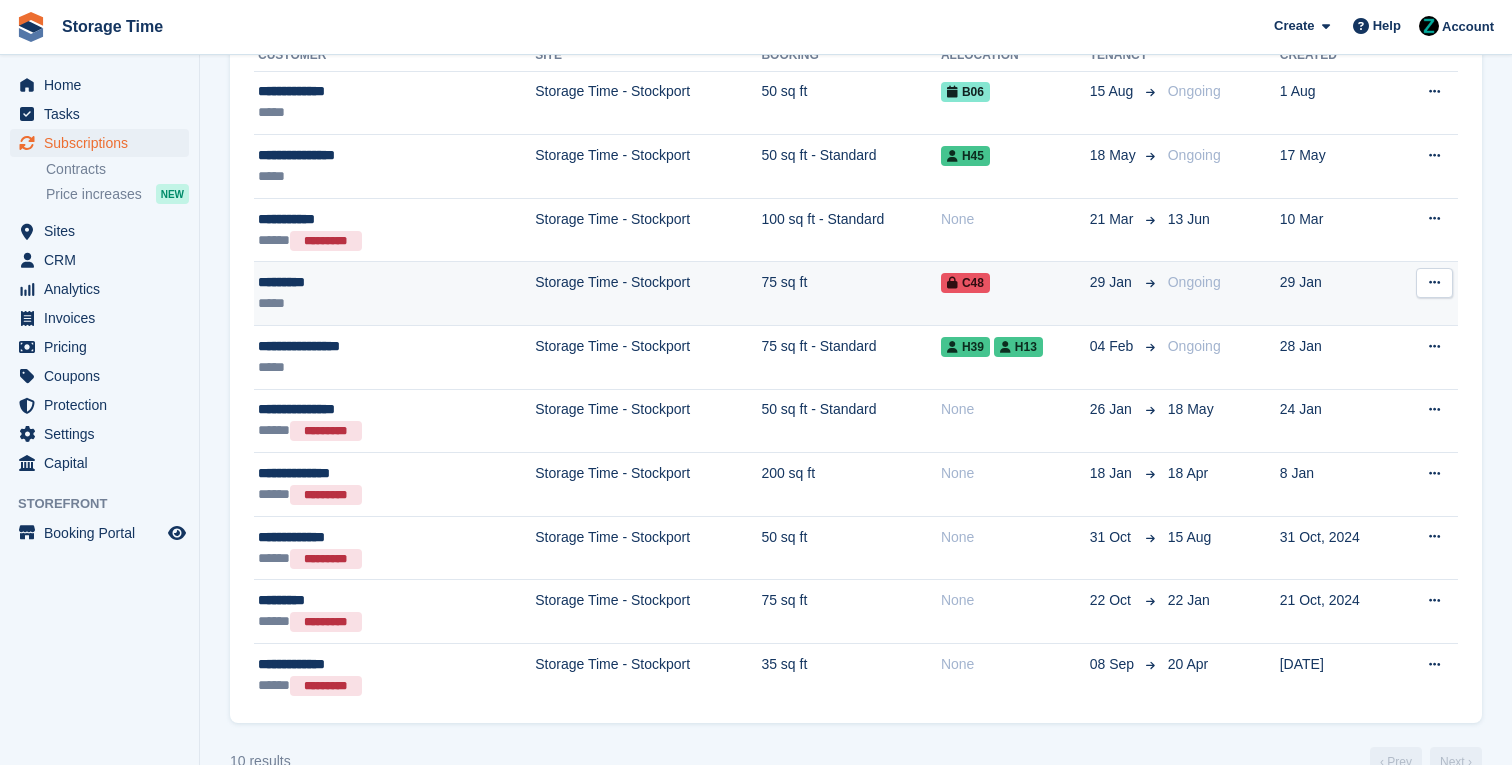 click on "50 sq ft" at bounding box center (851, 548) 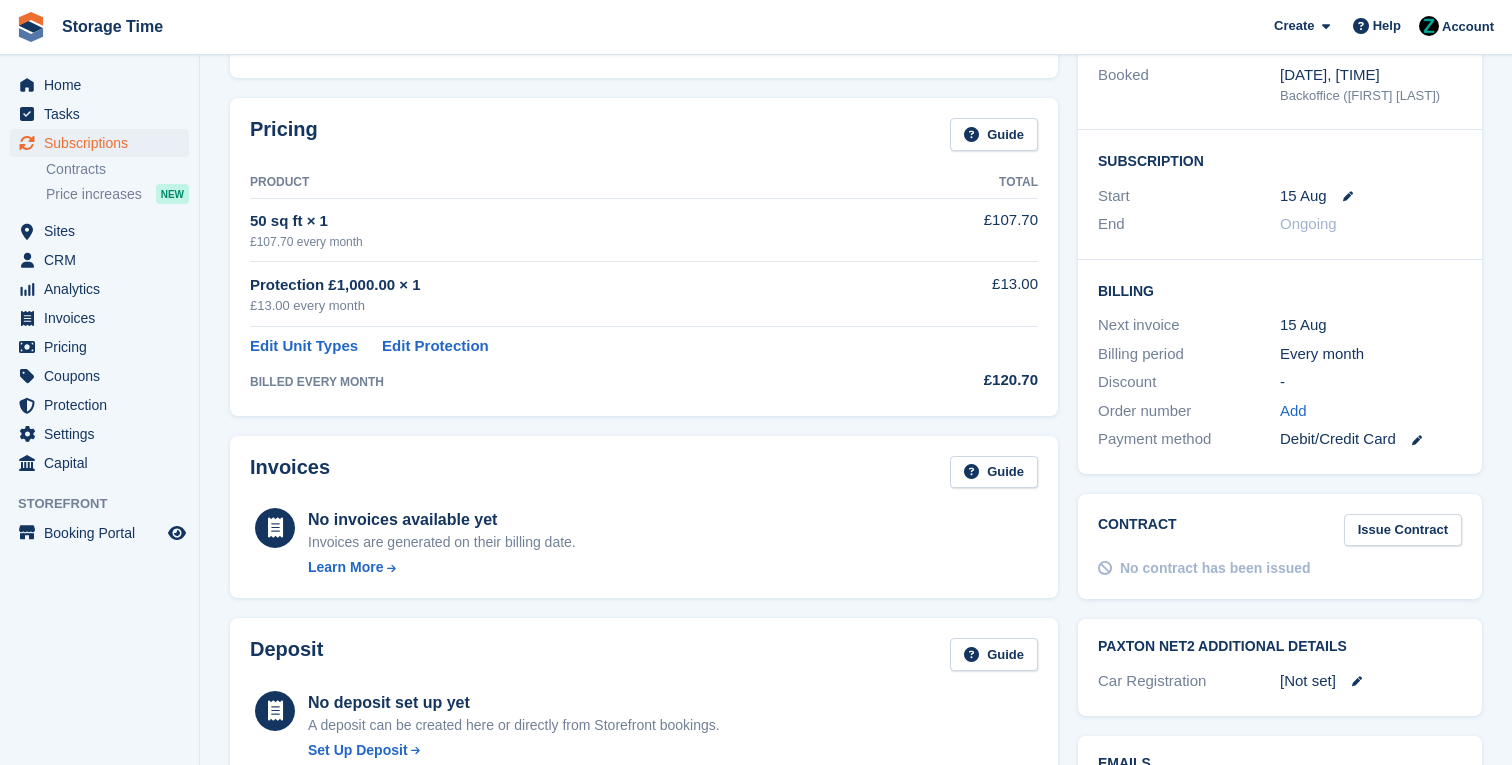 scroll, scrollTop: 57, scrollLeft: 0, axis: vertical 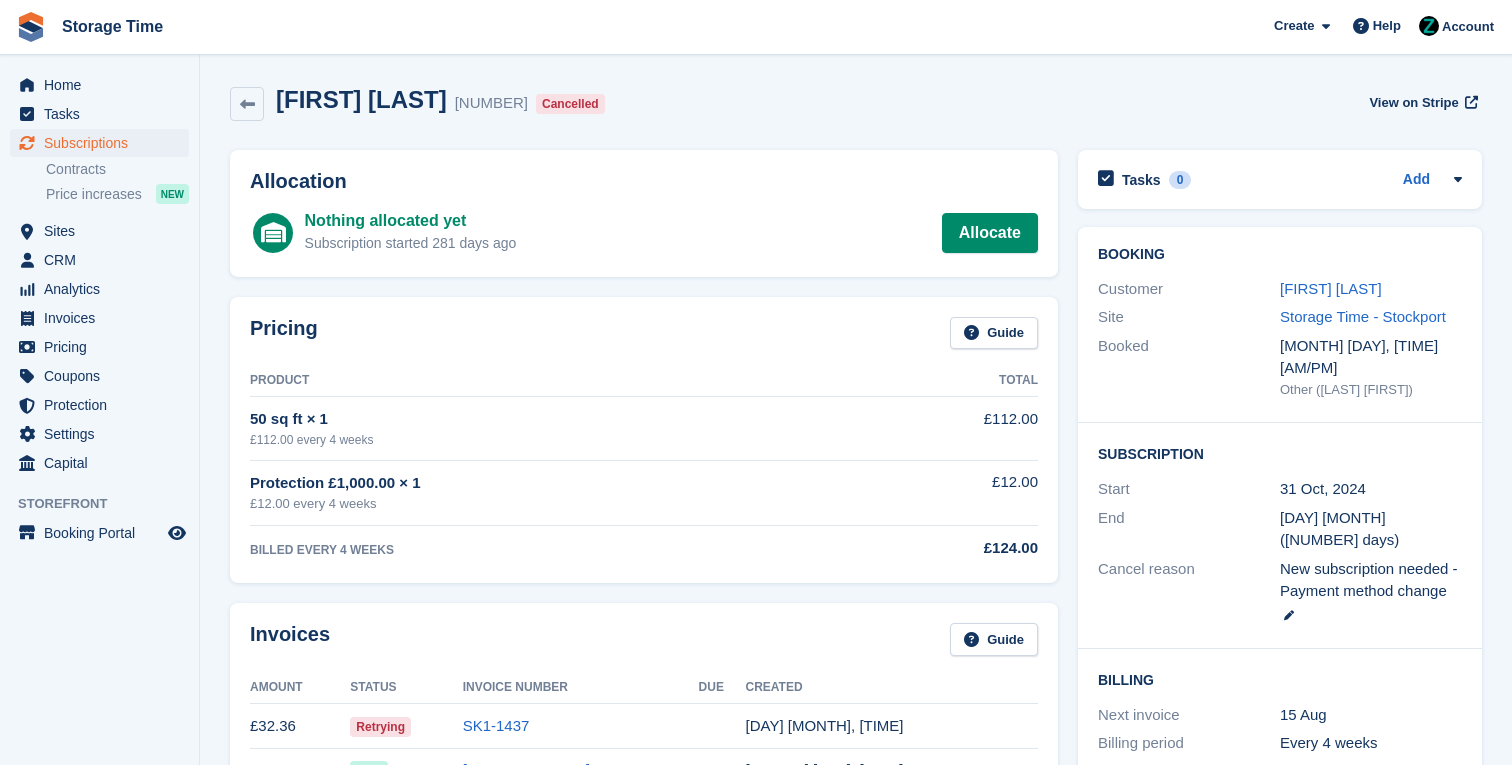 click on "[FIRST] [LAST]" at bounding box center (1371, 289) 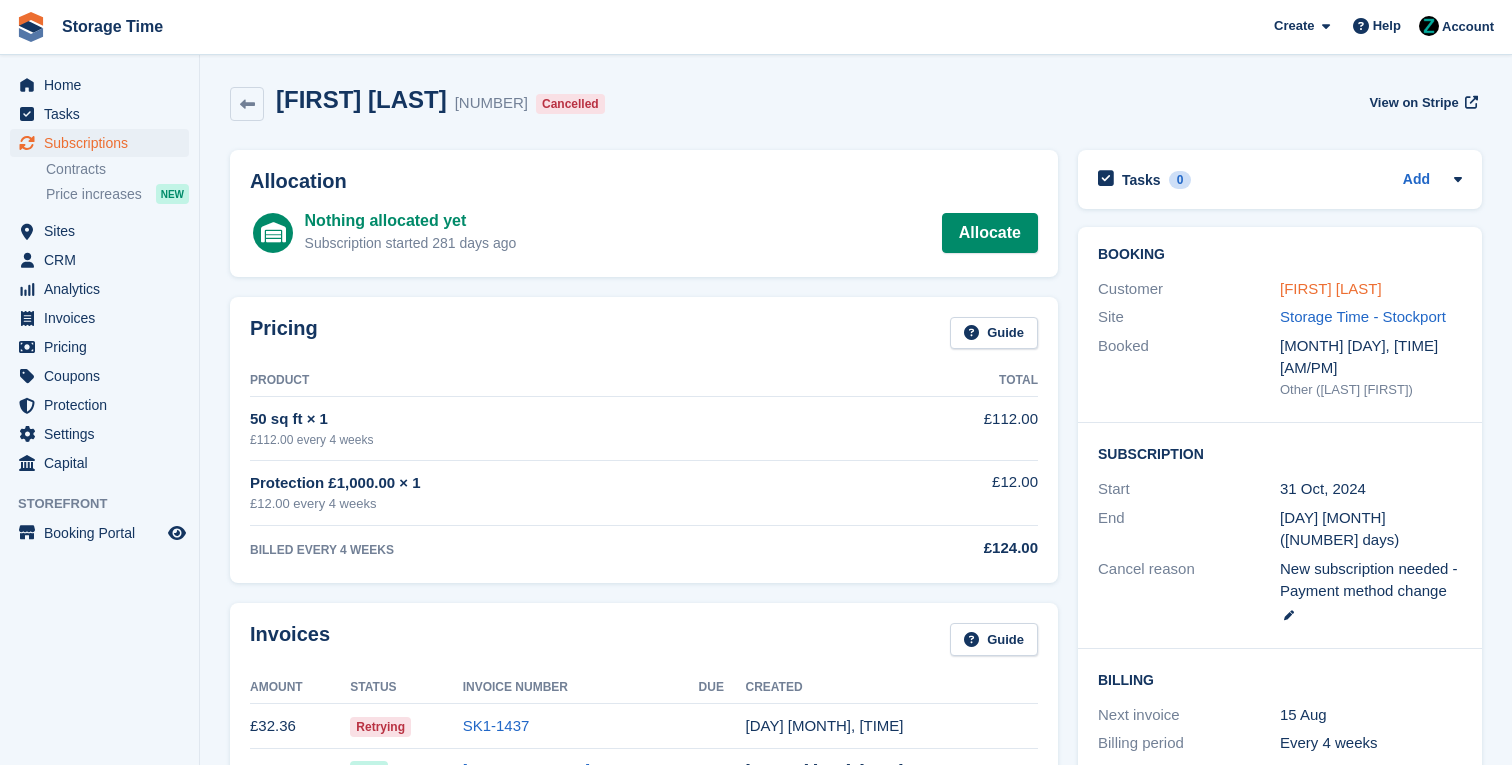 click on "[FIRST] [LAST]" at bounding box center (1331, 288) 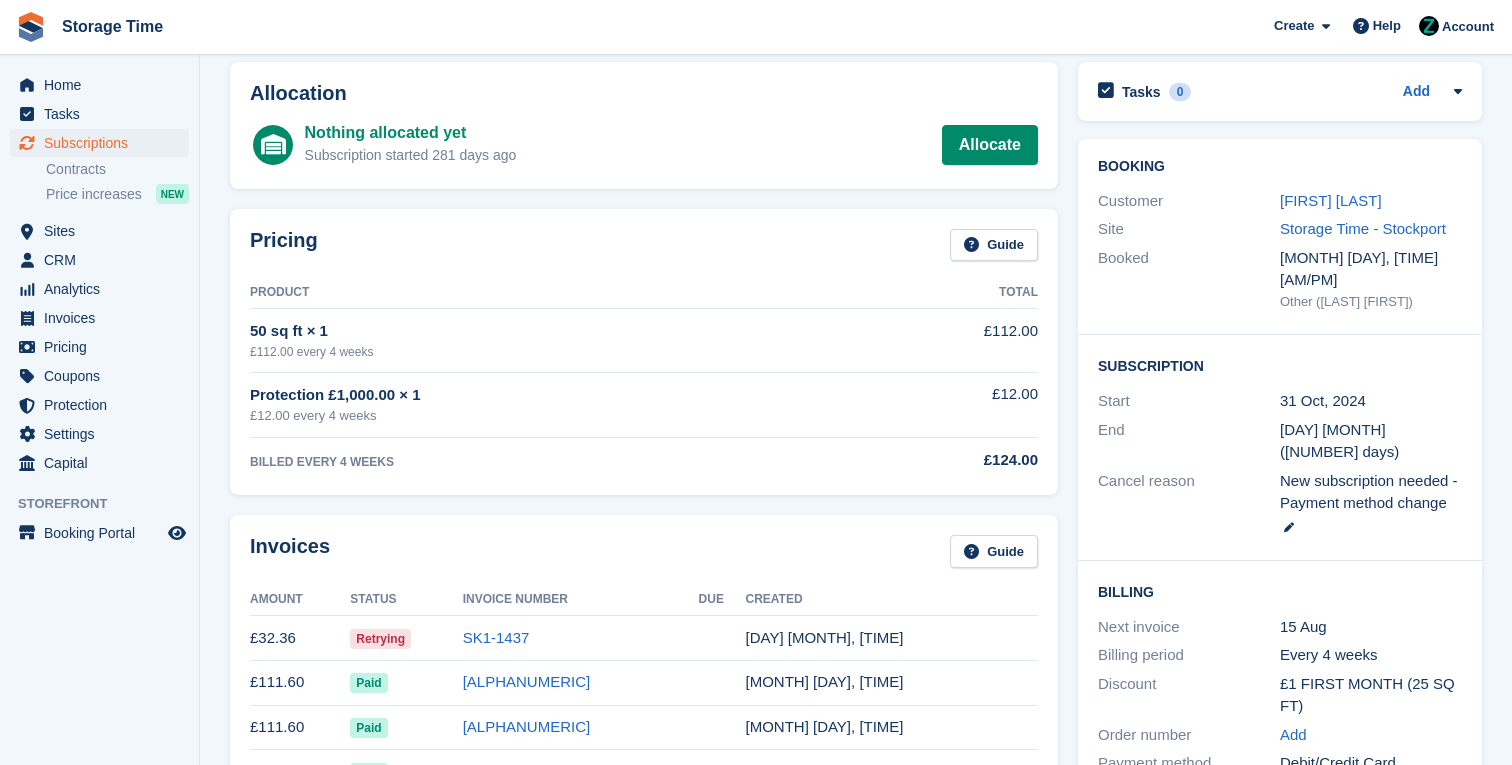scroll, scrollTop: 99, scrollLeft: 0, axis: vertical 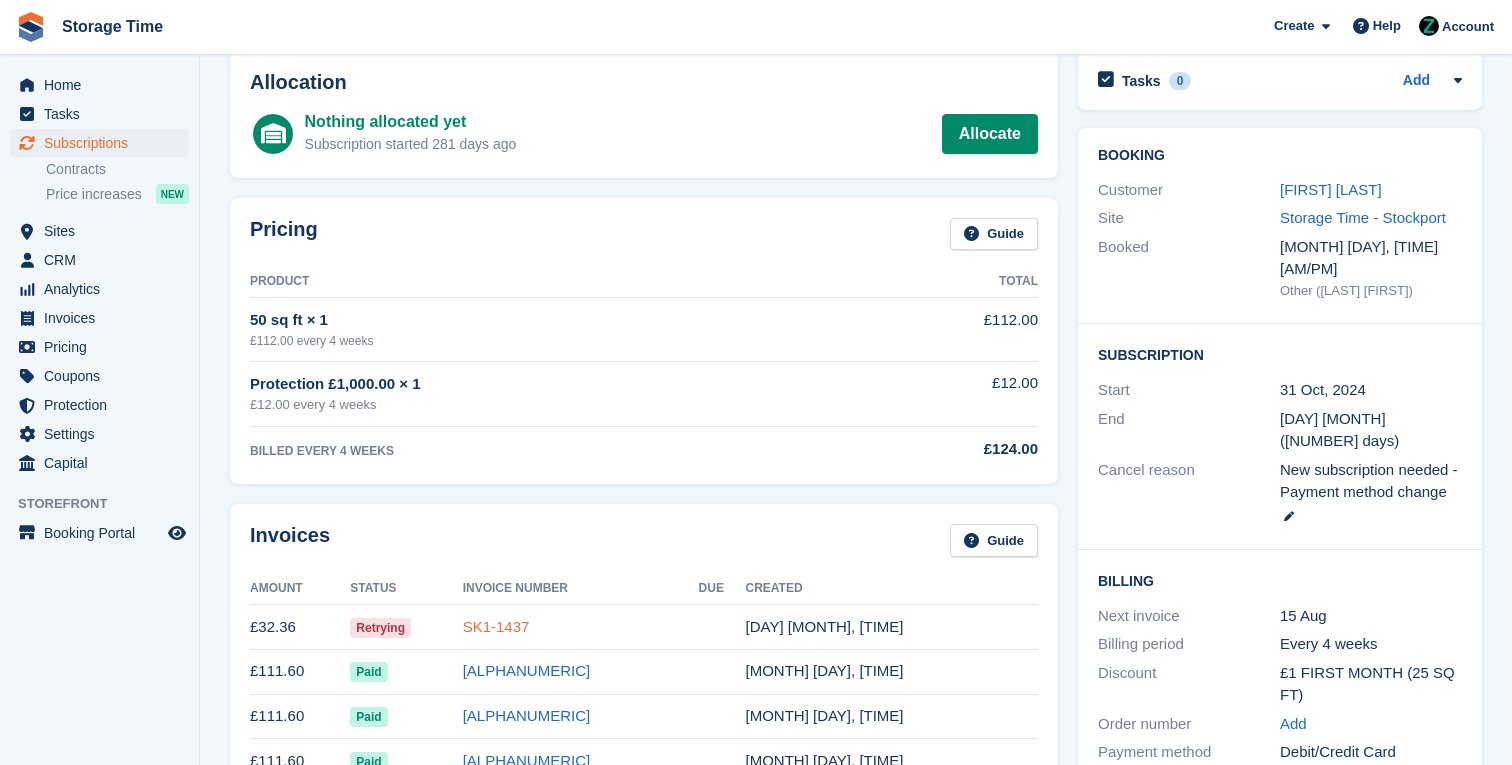 click on "SK1-1437" at bounding box center (496, 626) 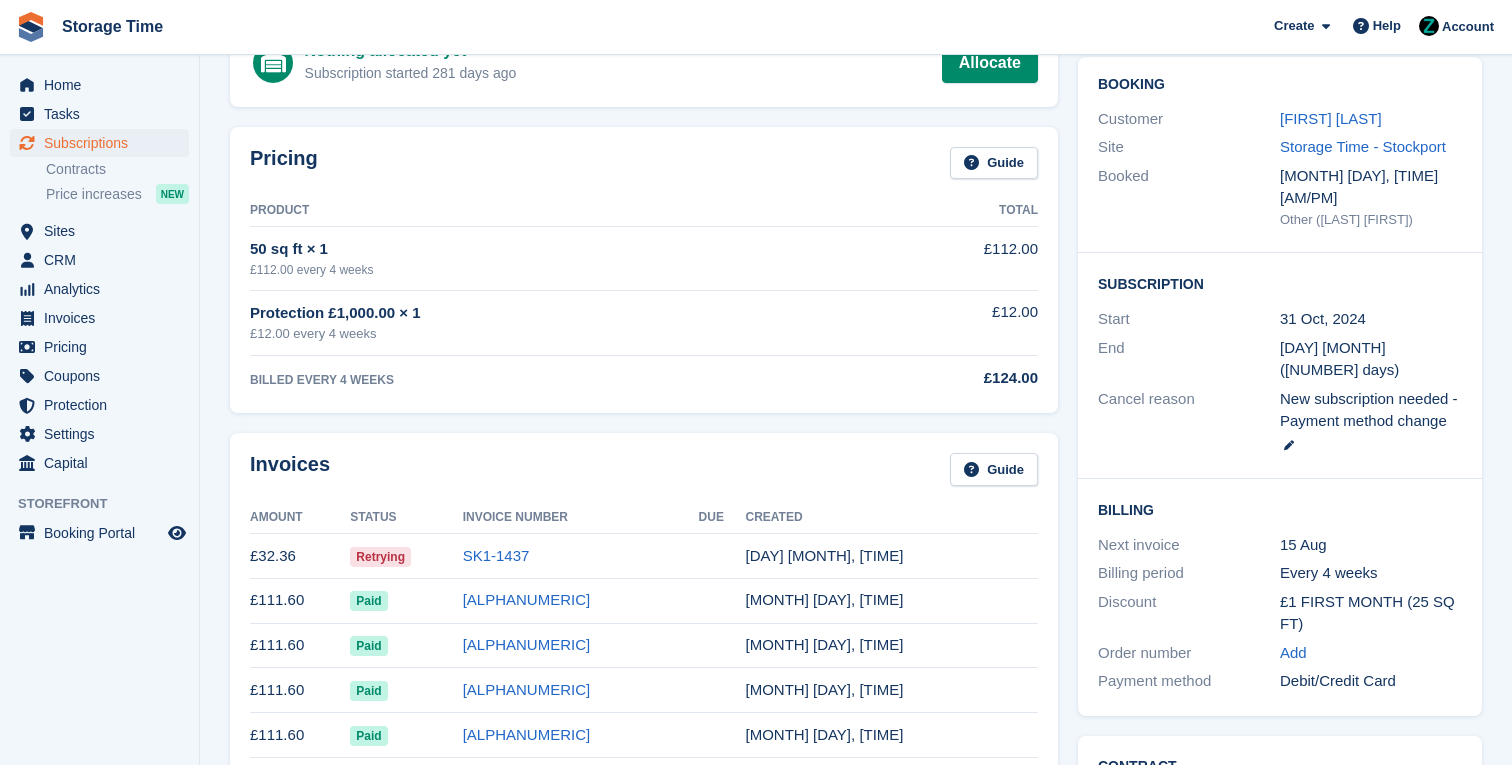 scroll, scrollTop: 99, scrollLeft: 0, axis: vertical 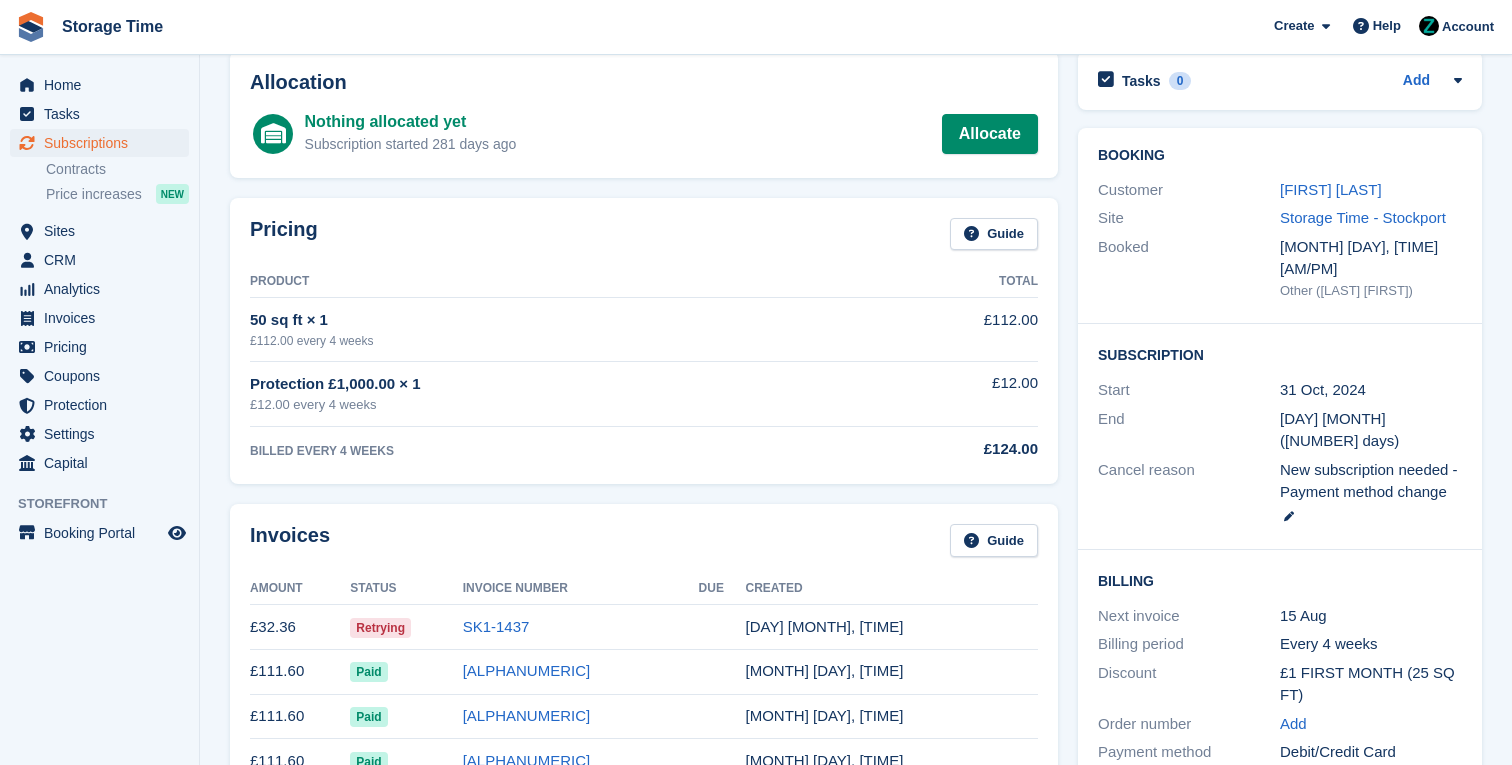 click on "SK1-1048" at bounding box center [581, 671] 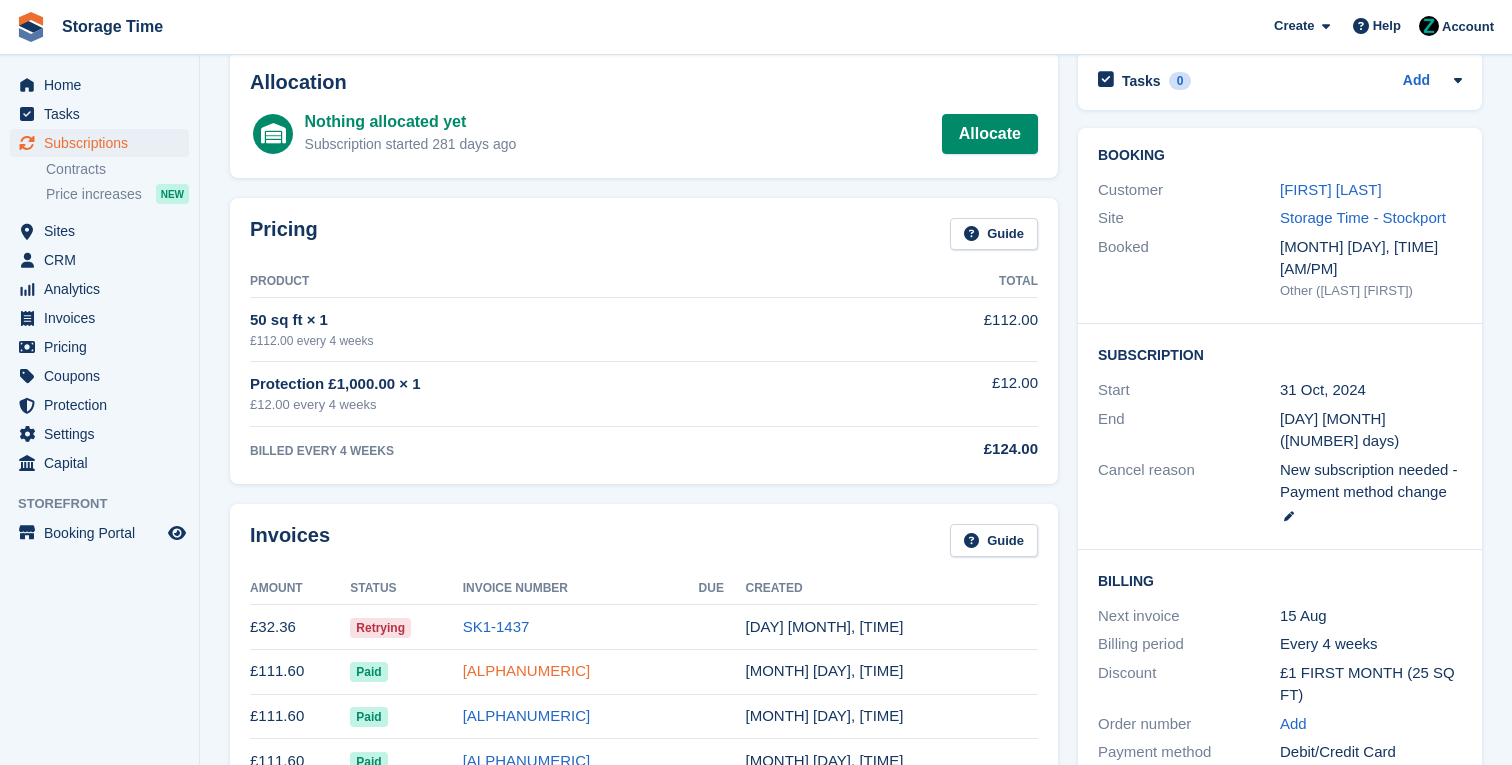 click on "SK1-1048" at bounding box center [527, 670] 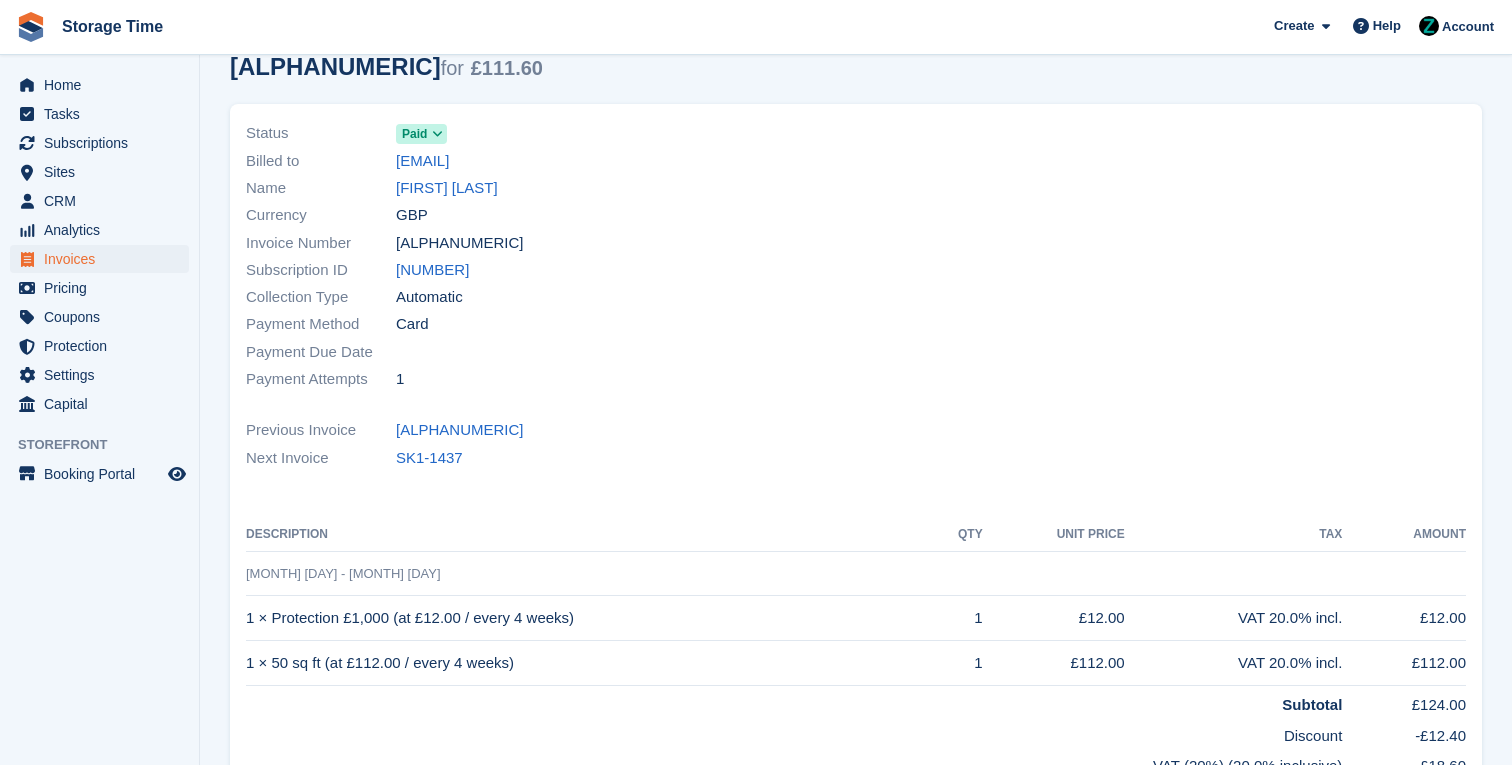 scroll, scrollTop: 0, scrollLeft: 0, axis: both 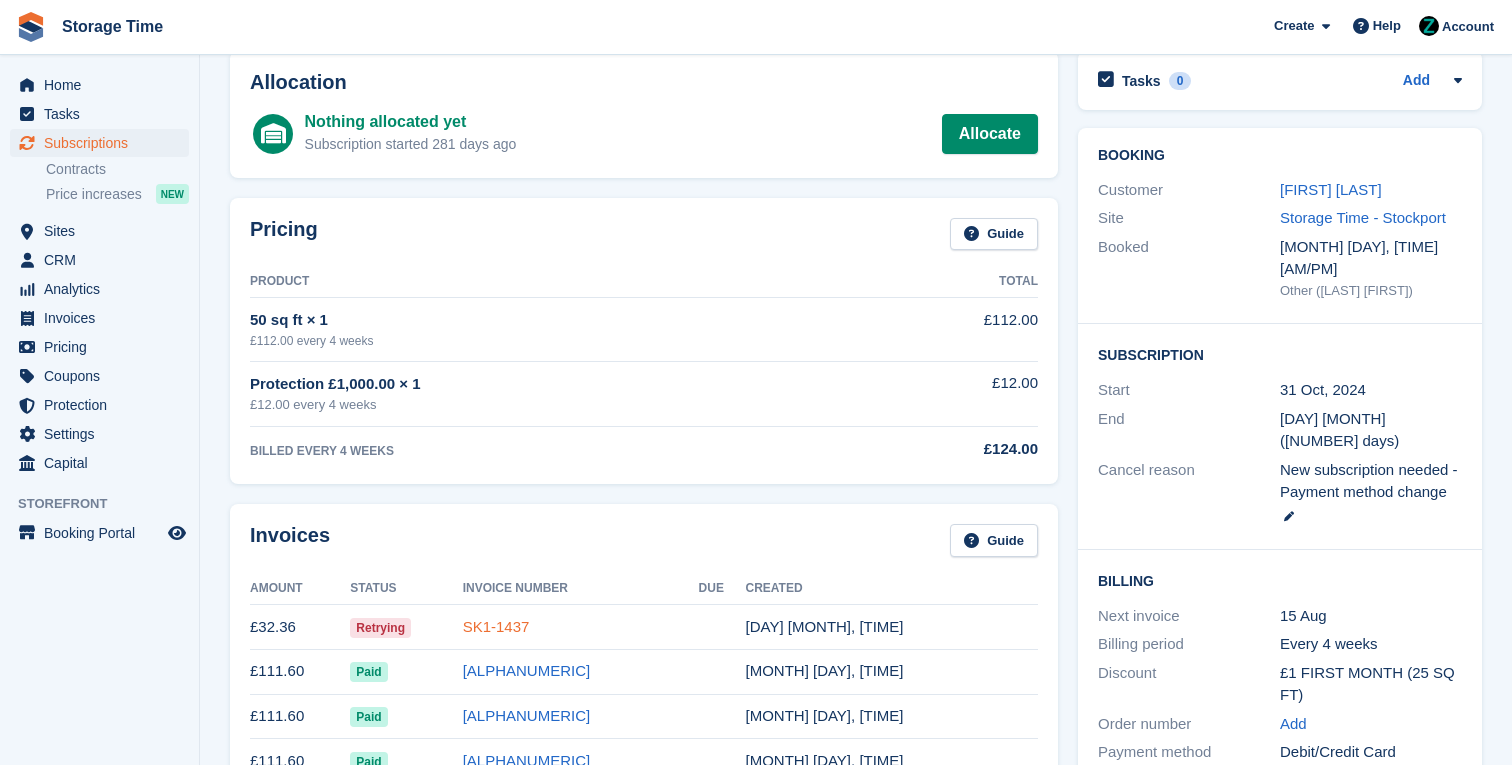 click on "SK1-1437" at bounding box center [496, 626] 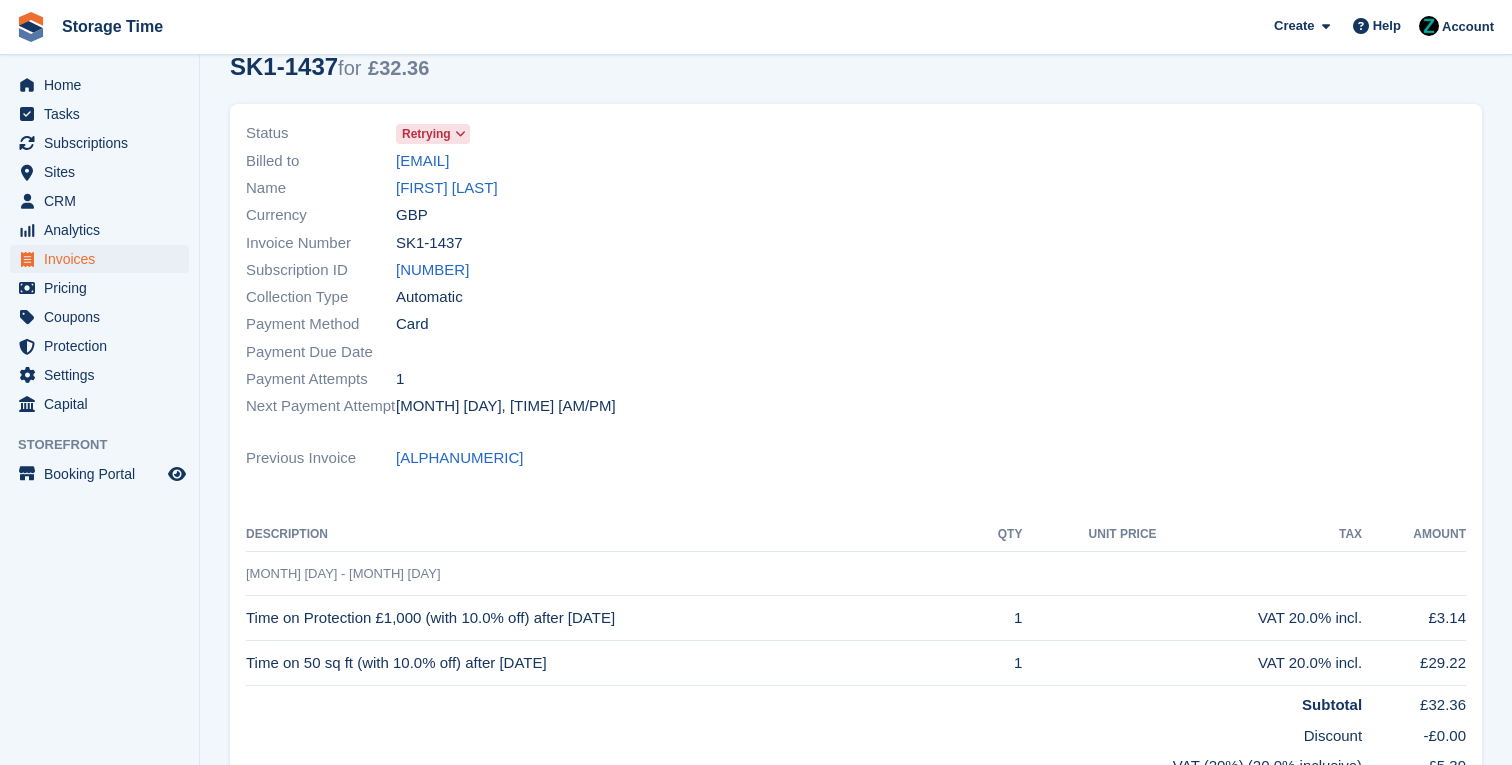 scroll, scrollTop: 0, scrollLeft: 0, axis: both 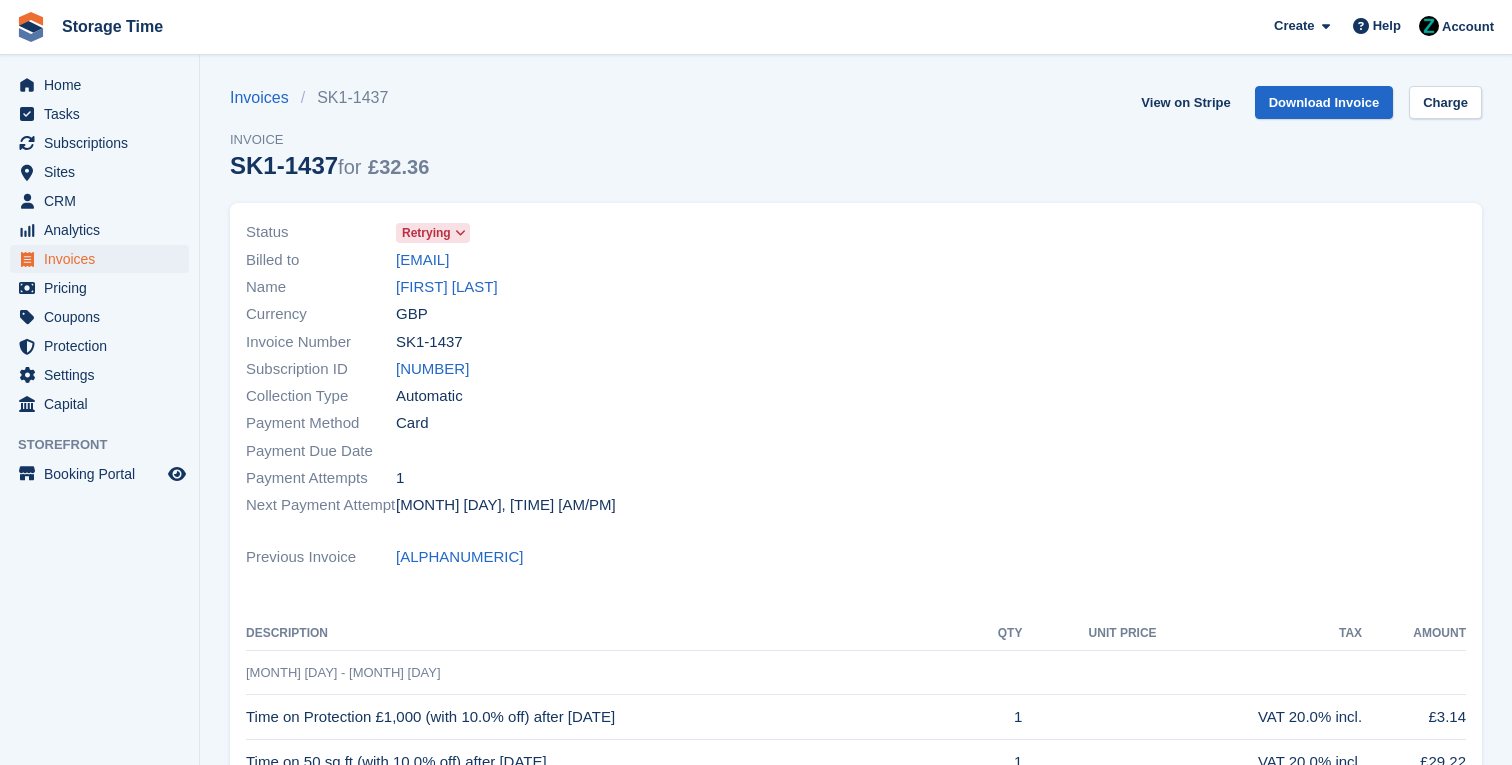 click on "10 Jul -  7 Aug" at bounding box center (856, 672) 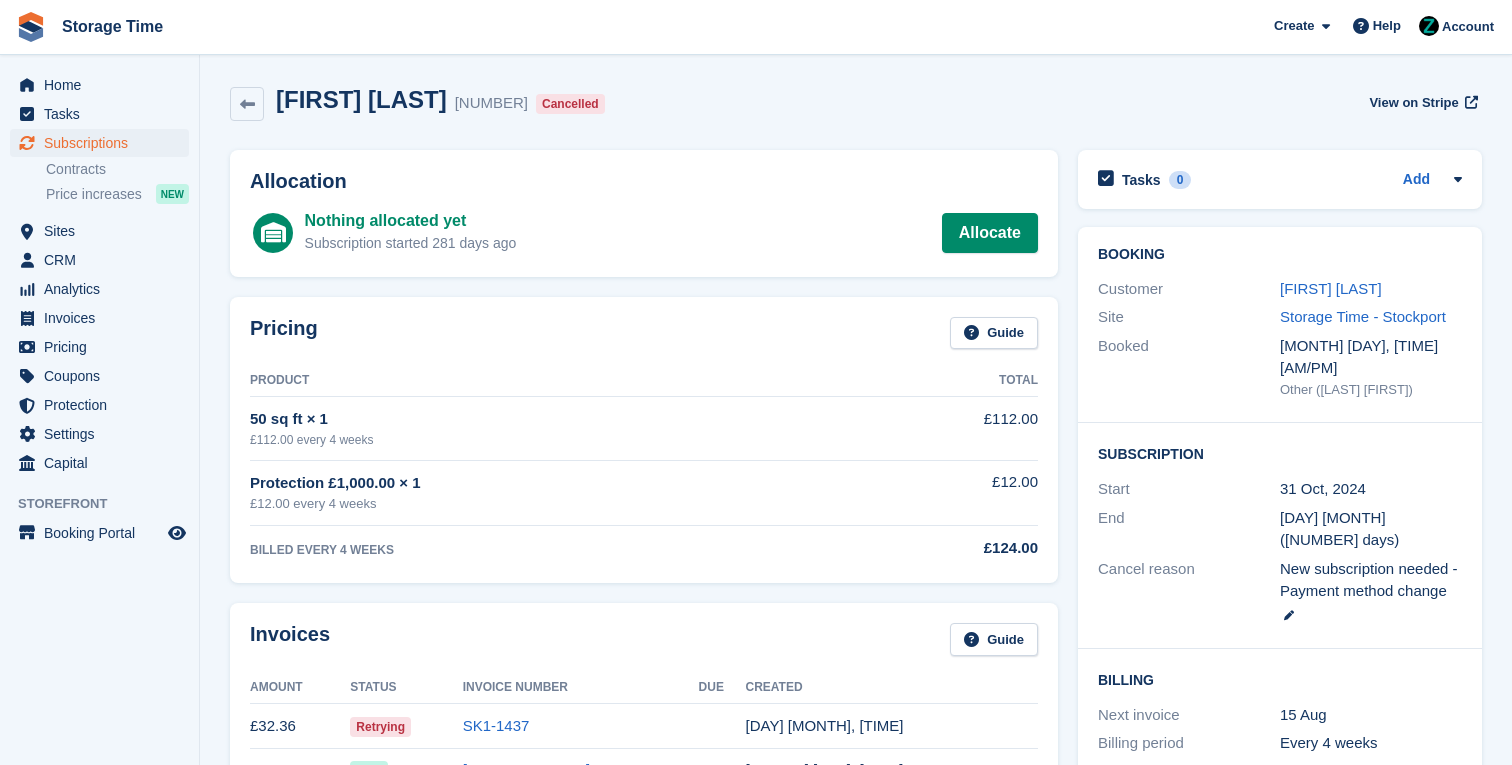 scroll, scrollTop: 99, scrollLeft: 0, axis: vertical 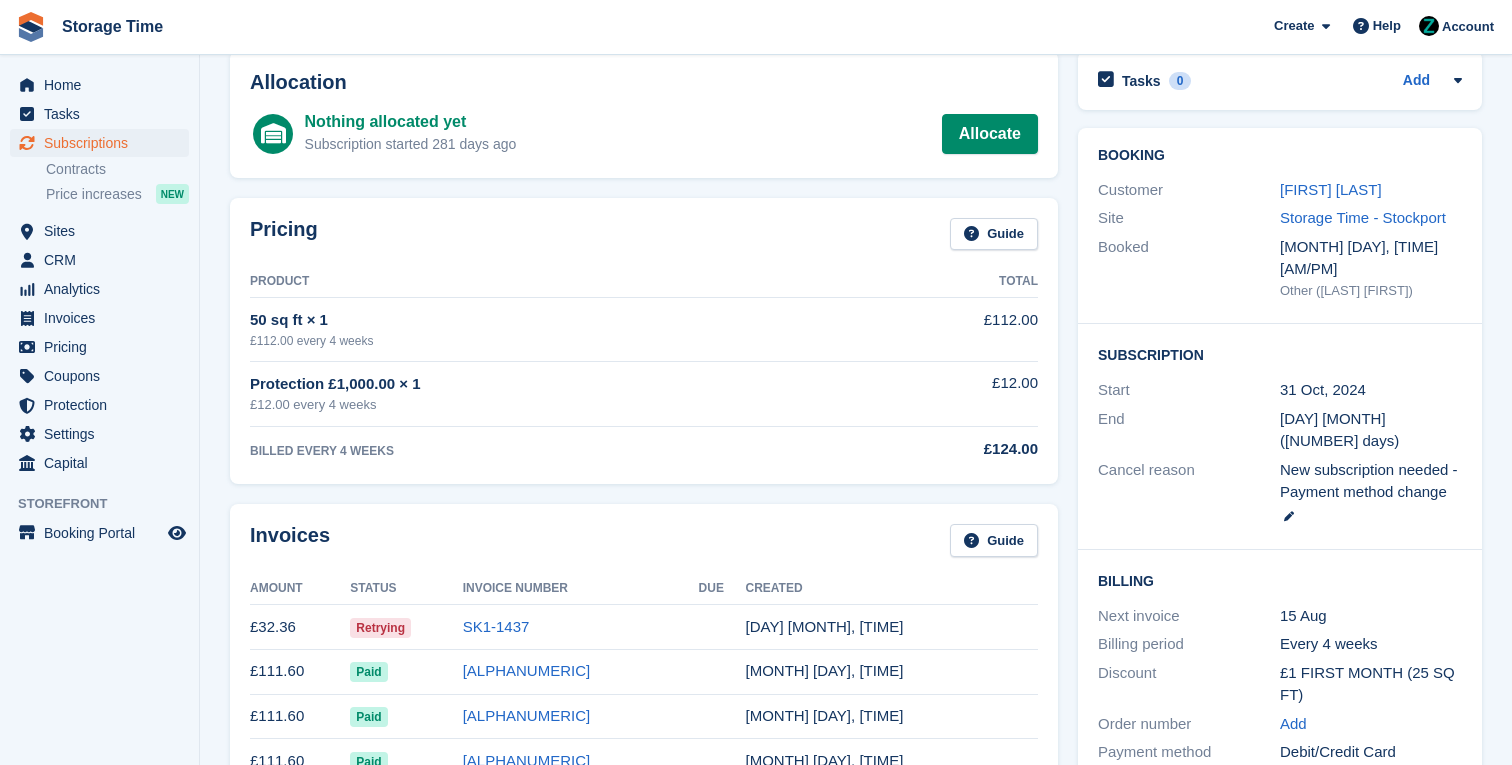 click on "SK1-1437" at bounding box center [581, 627] 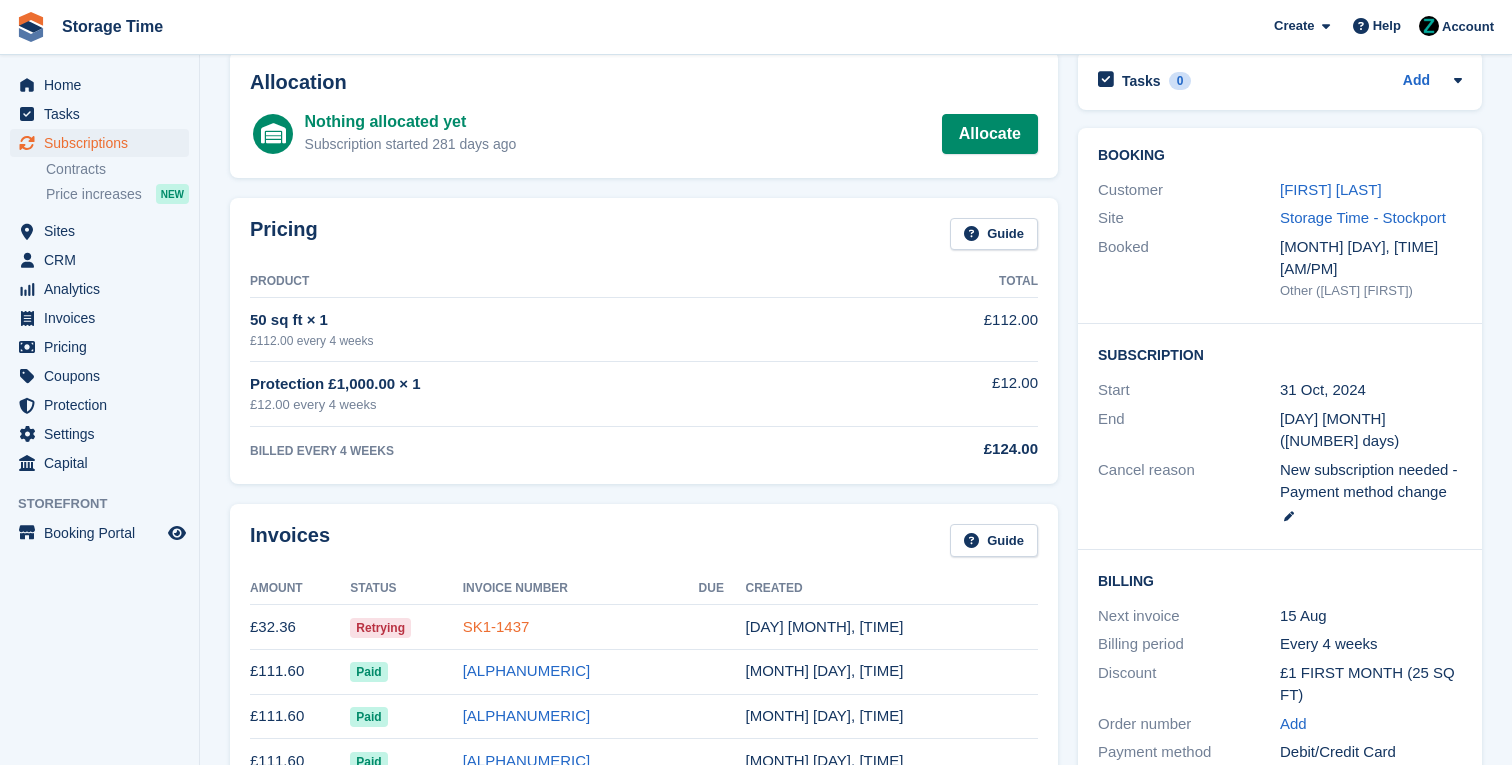 click on "SK1-1437" at bounding box center (496, 626) 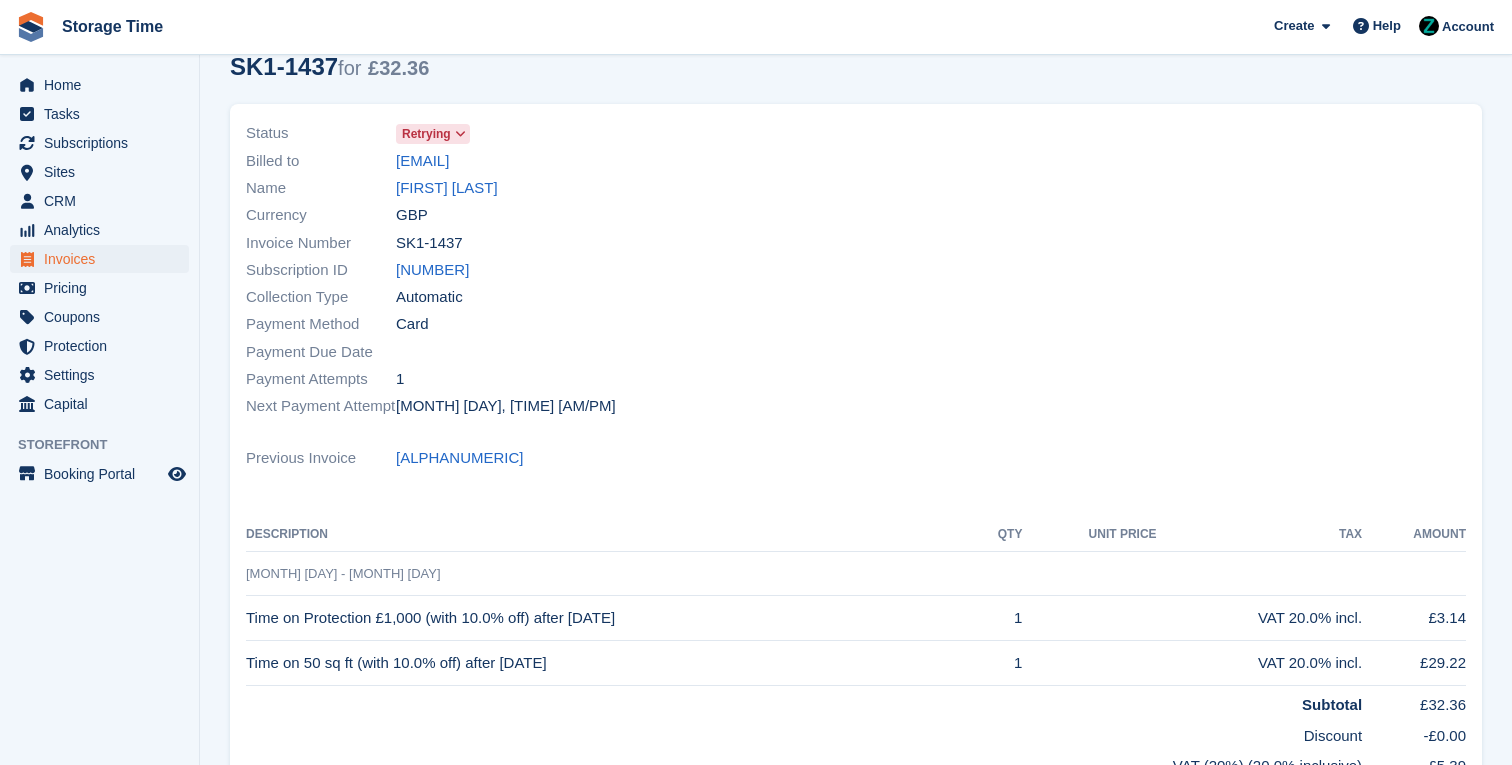 scroll, scrollTop: 0, scrollLeft: 0, axis: both 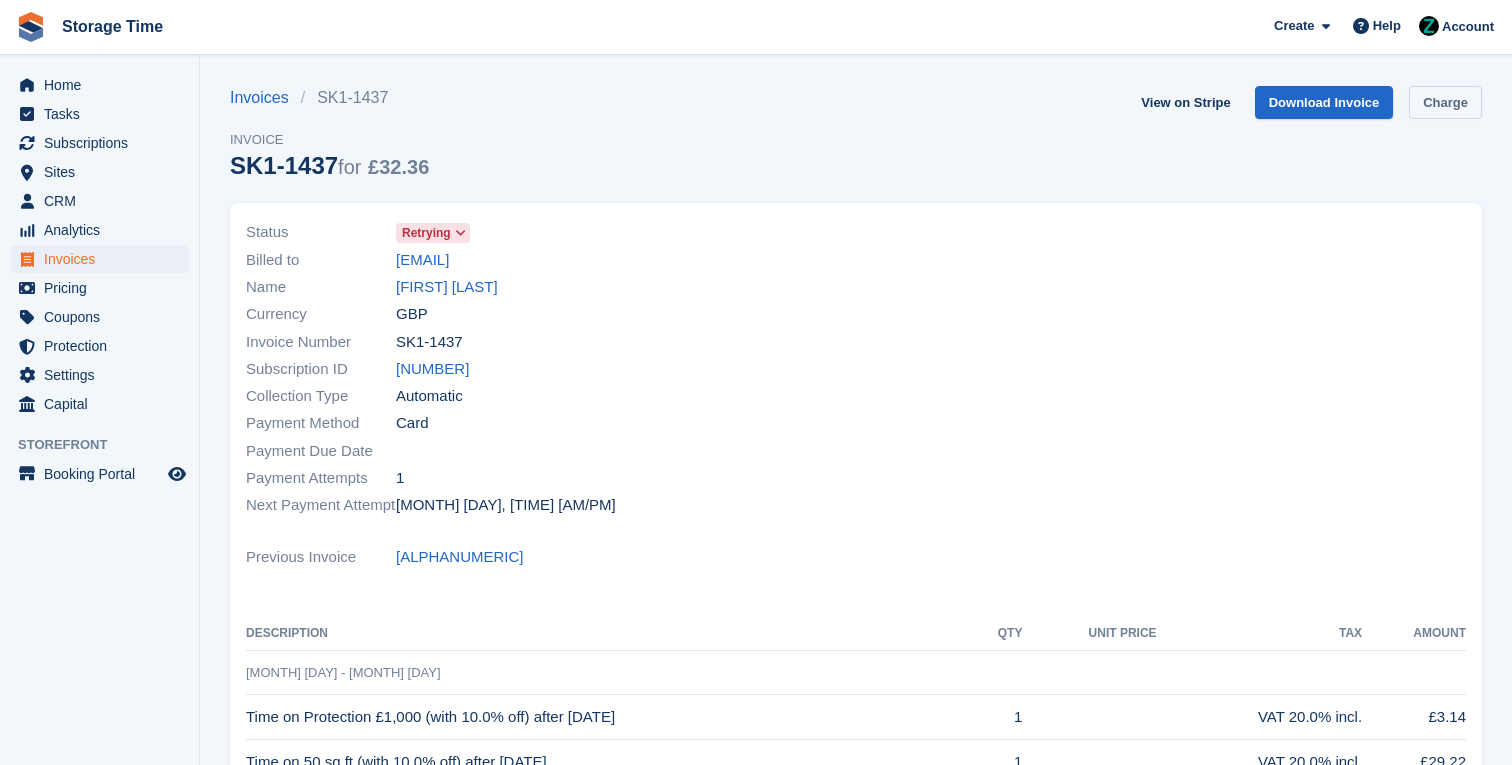 click on "Charge" at bounding box center [1445, 102] 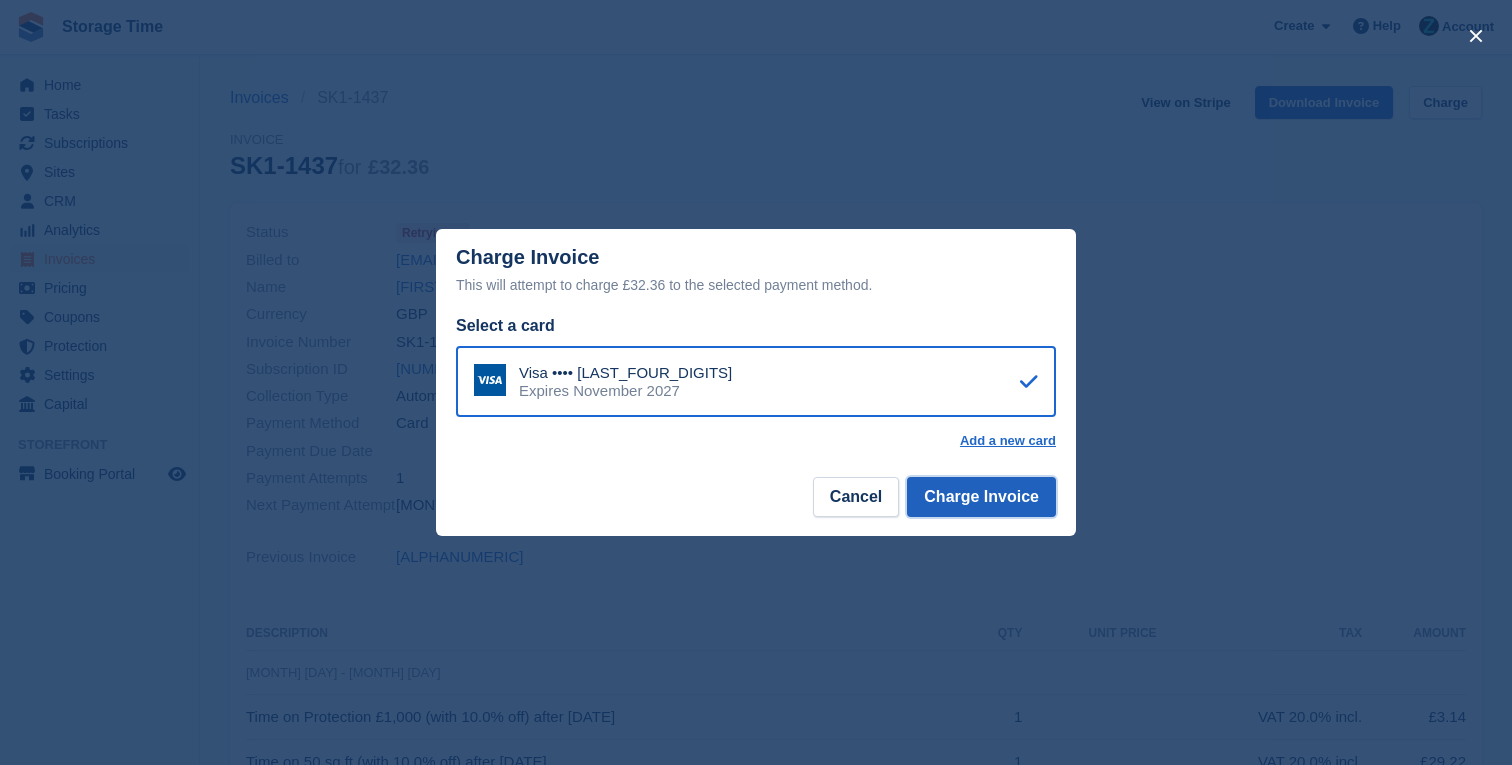 click on "Charge Invoice" at bounding box center [981, 497] 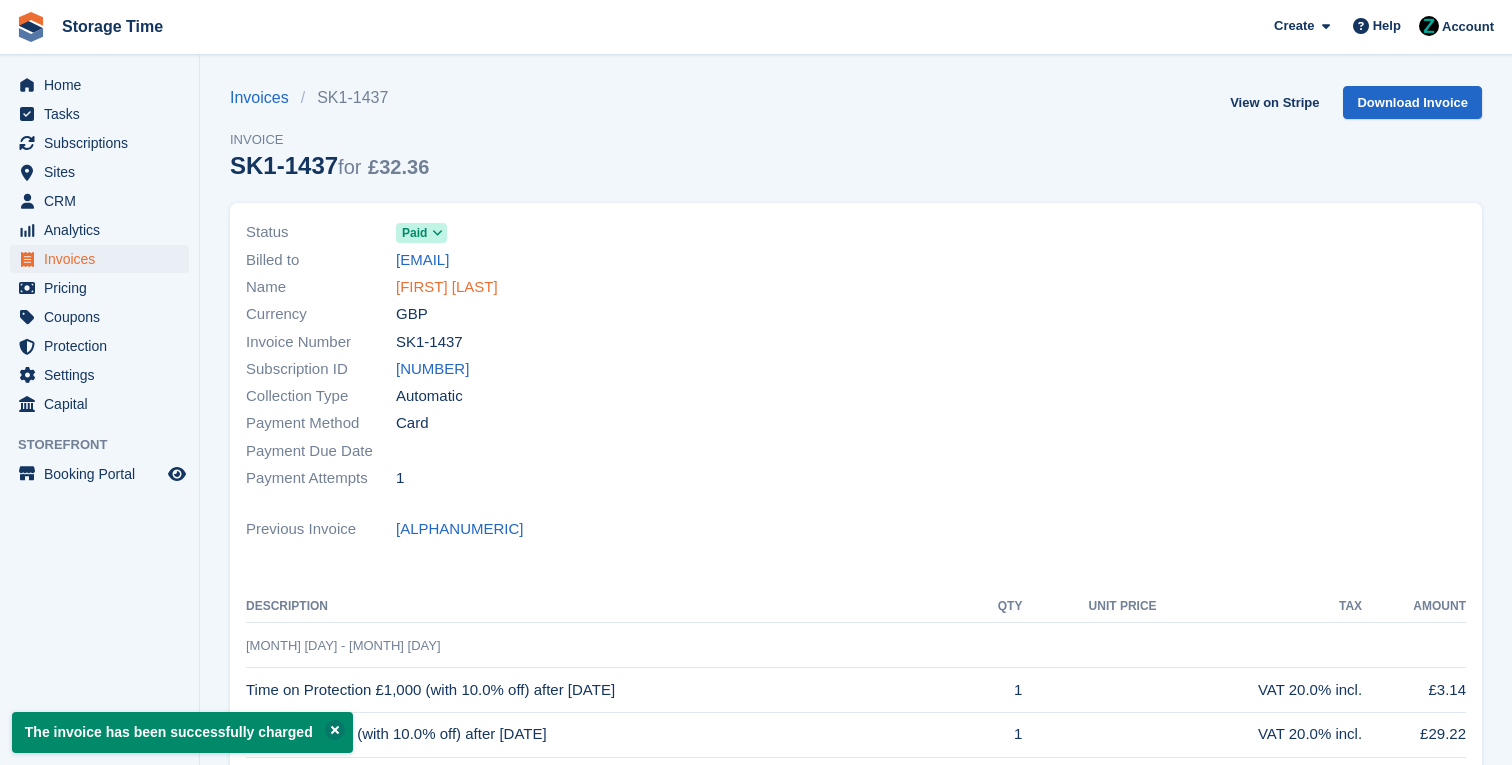 click on "[FIRST] [LAST]" at bounding box center (447, 287) 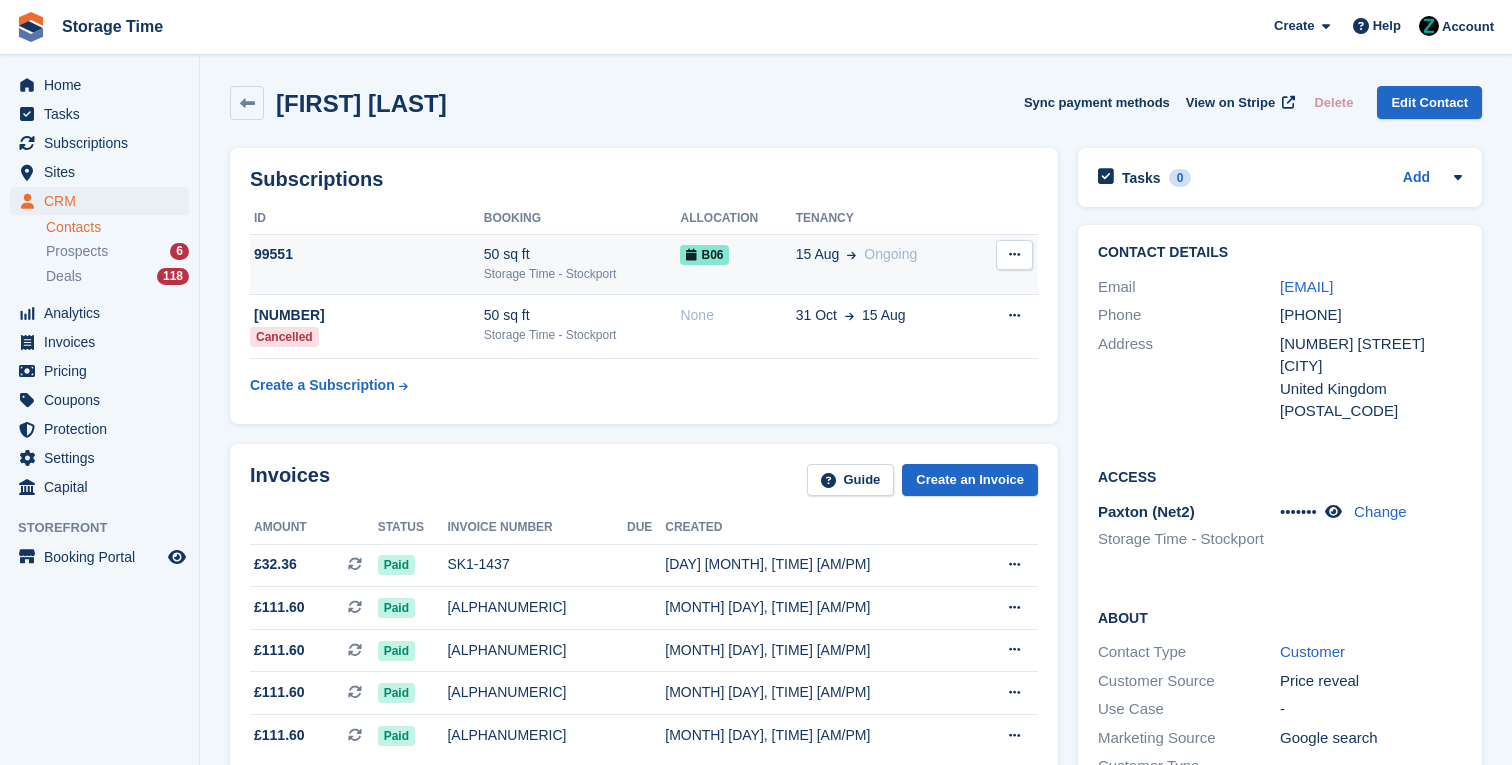 click on "50 sq ft" at bounding box center (582, 254) 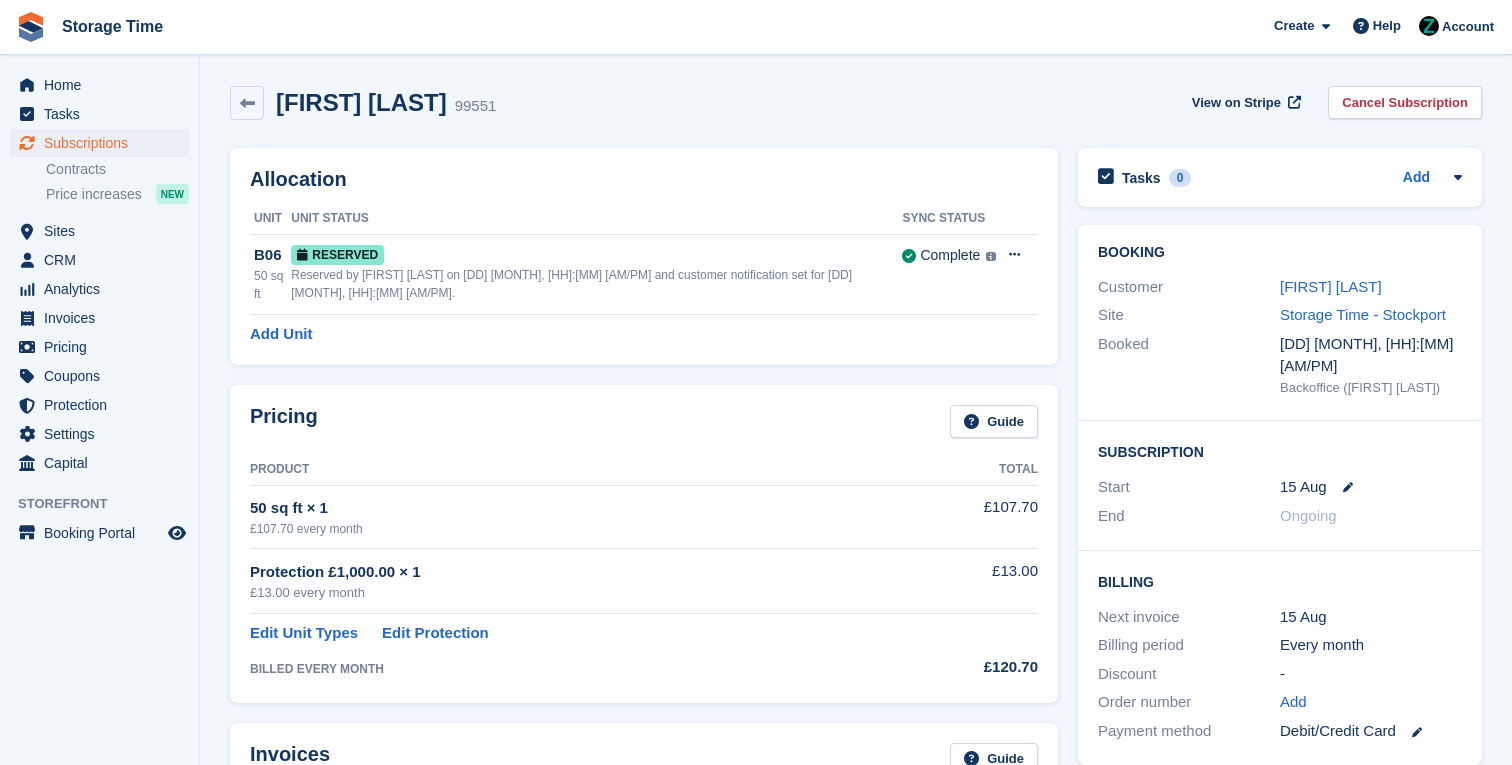 scroll, scrollTop: 0, scrollLeft: 0, axis: both 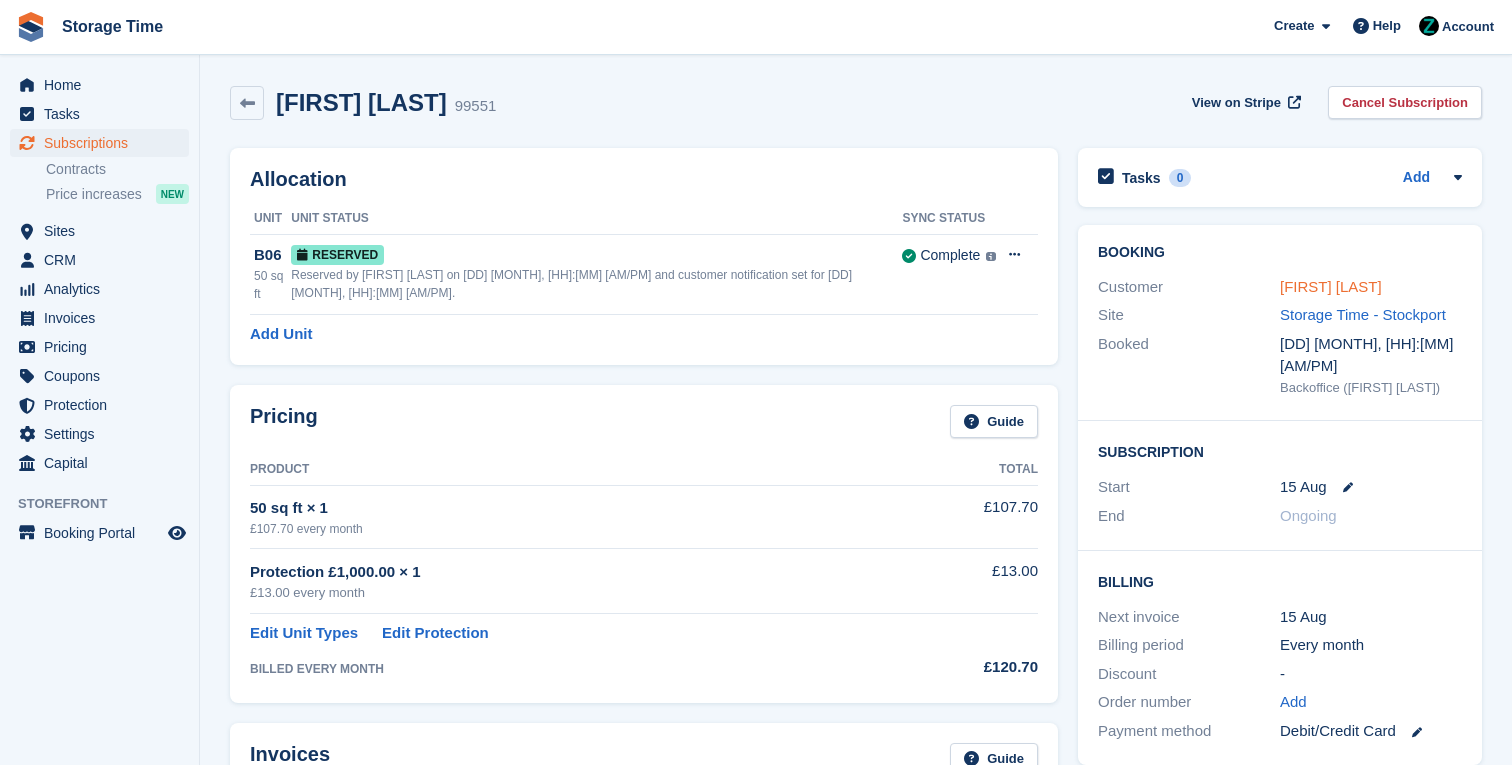 click on "[FIRST] [LAST]" at bounding box center [1331, 286] 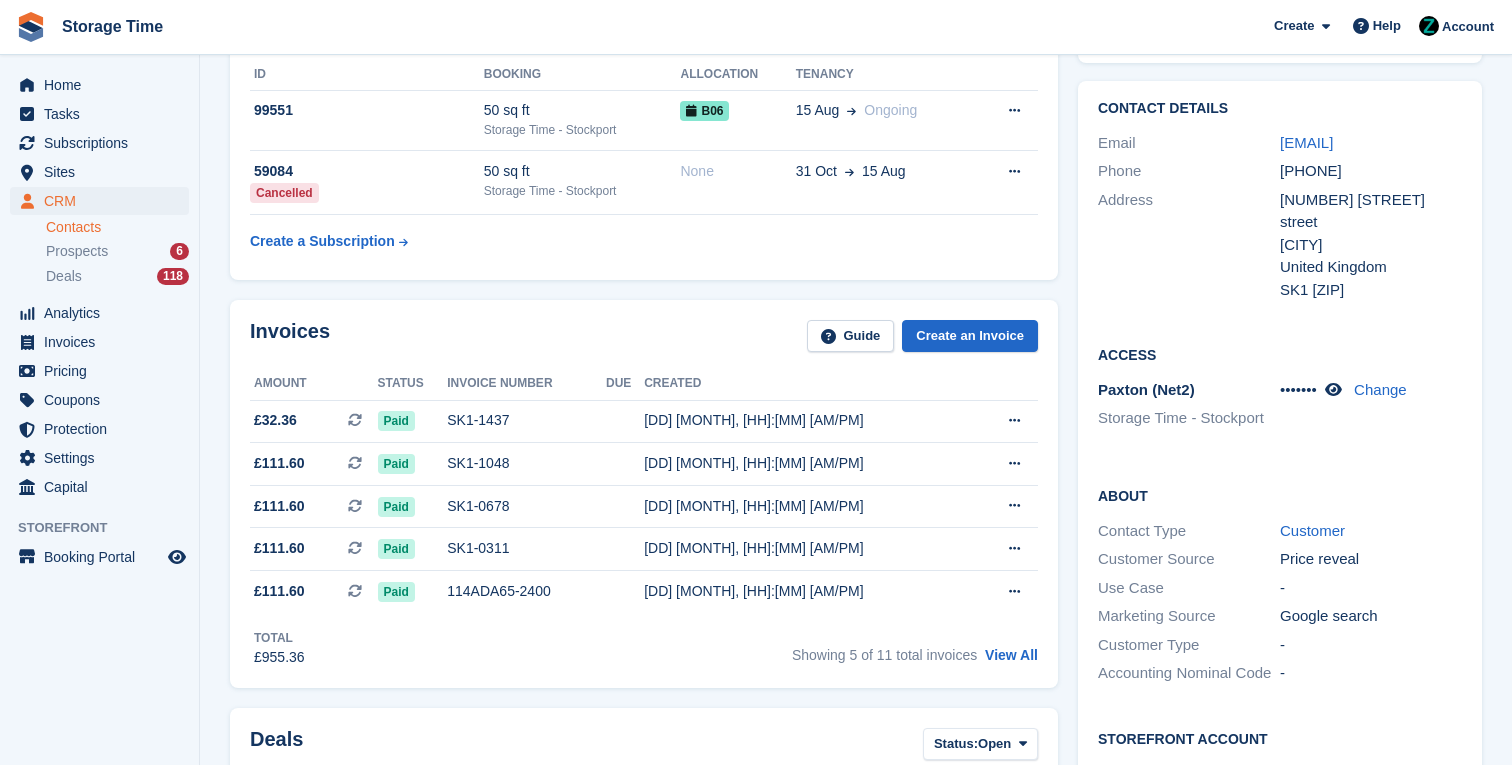 scroll, scrollTop: 199, scrollLeft: 0, axis: vertical 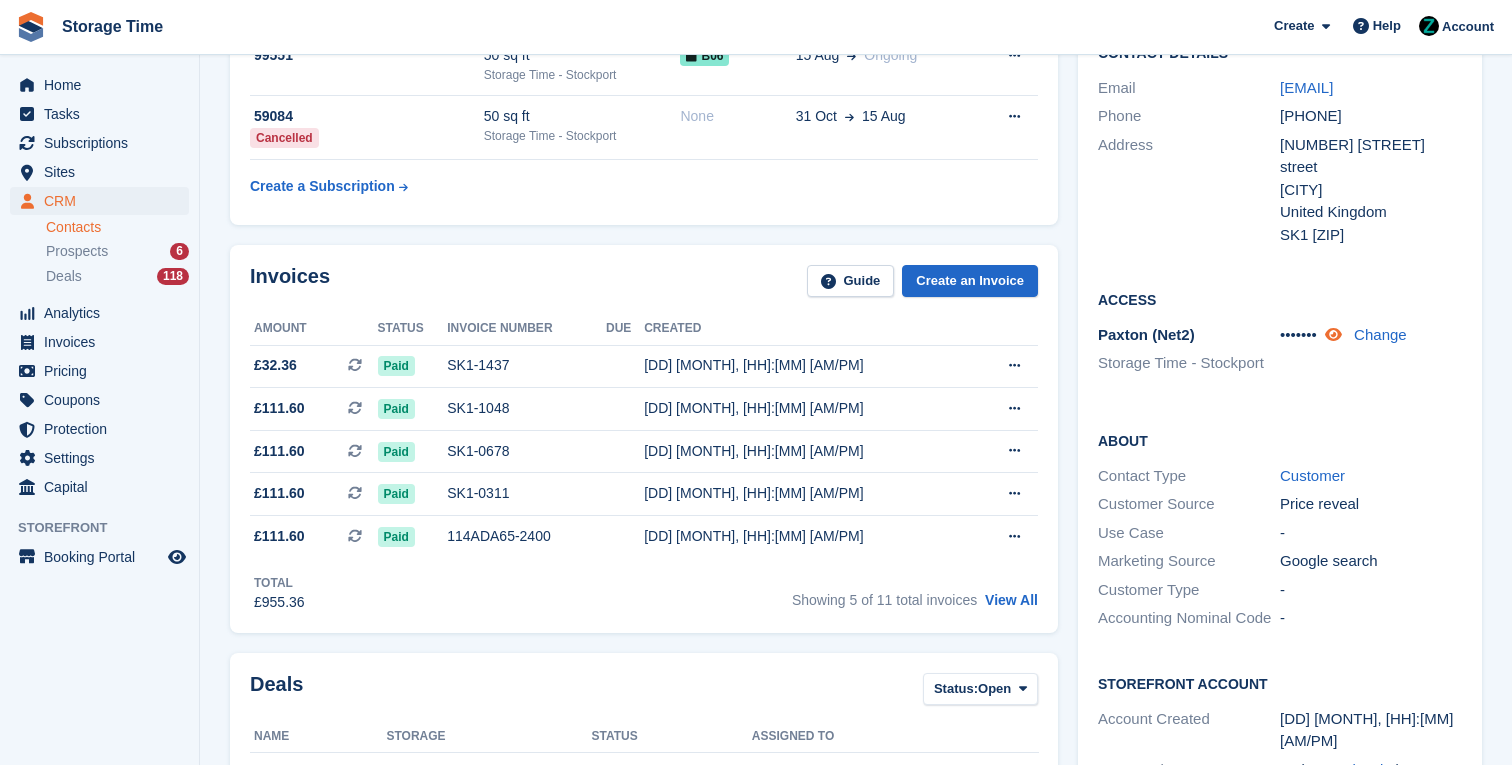 click at bounding box center (1333, 334) 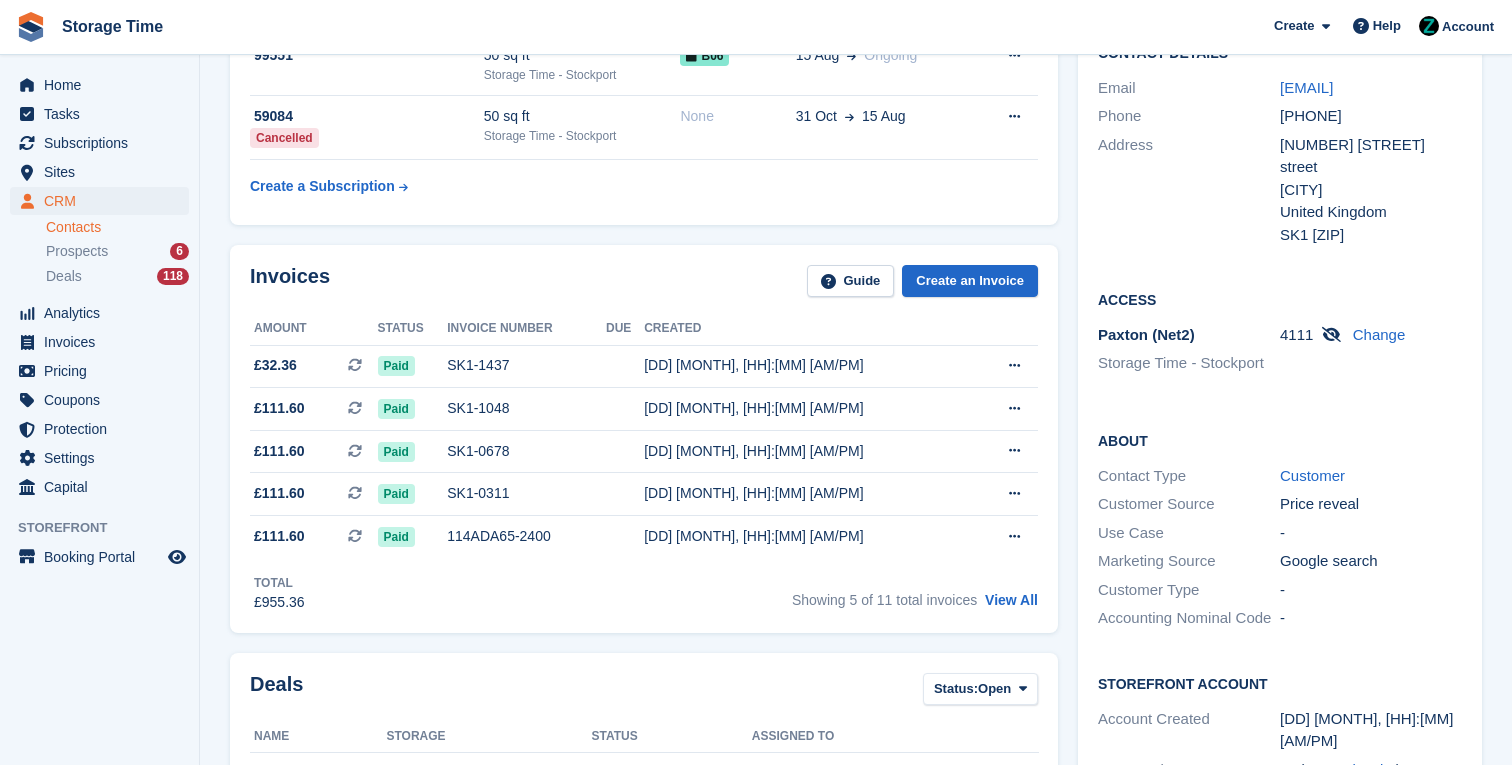 click on "Access
Paxton (Net2)
Storage Time - Stockport
4111
Change" at bounding box center [1280, 339] 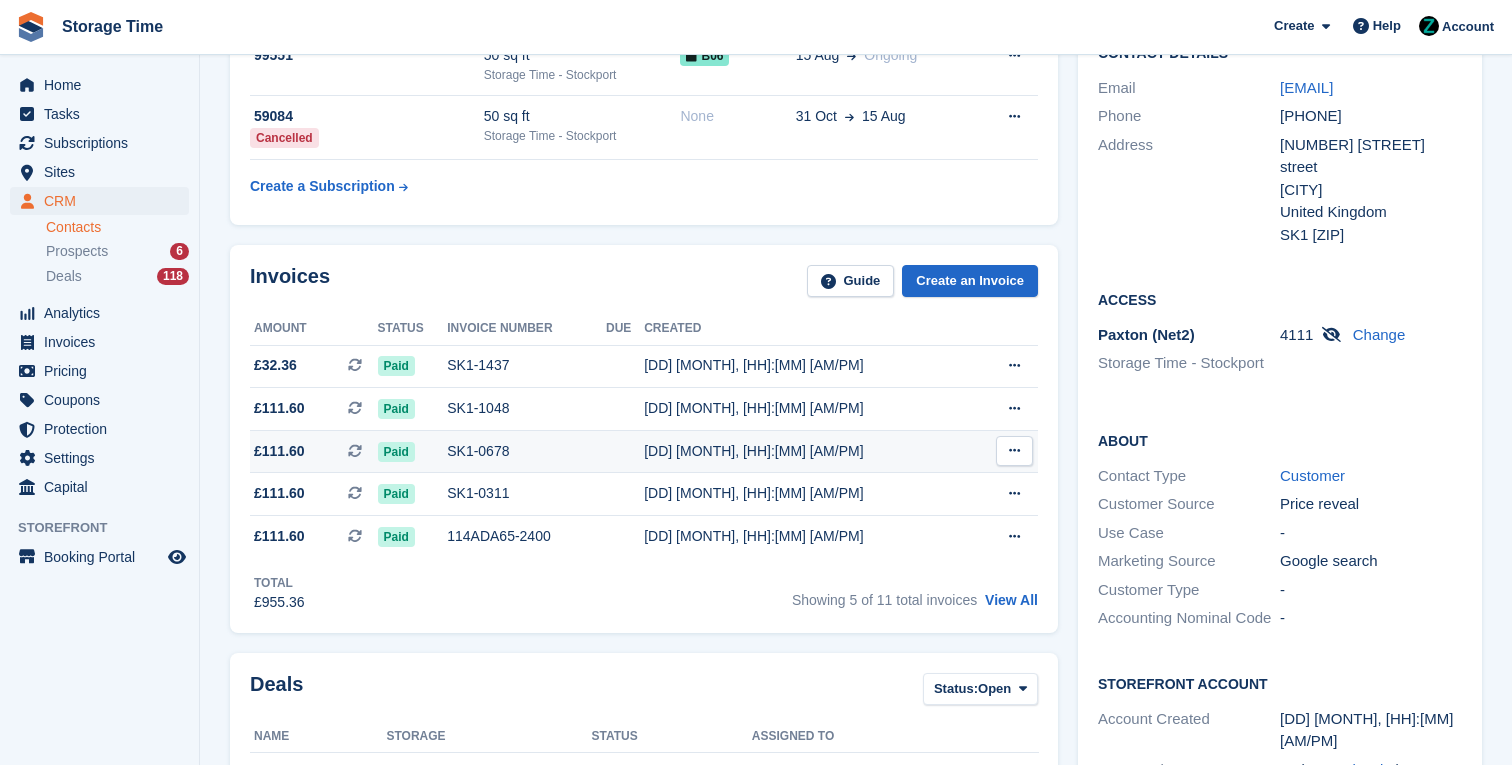 scroll, scrollTop: 0, scrollLeft: 0, axis: both 